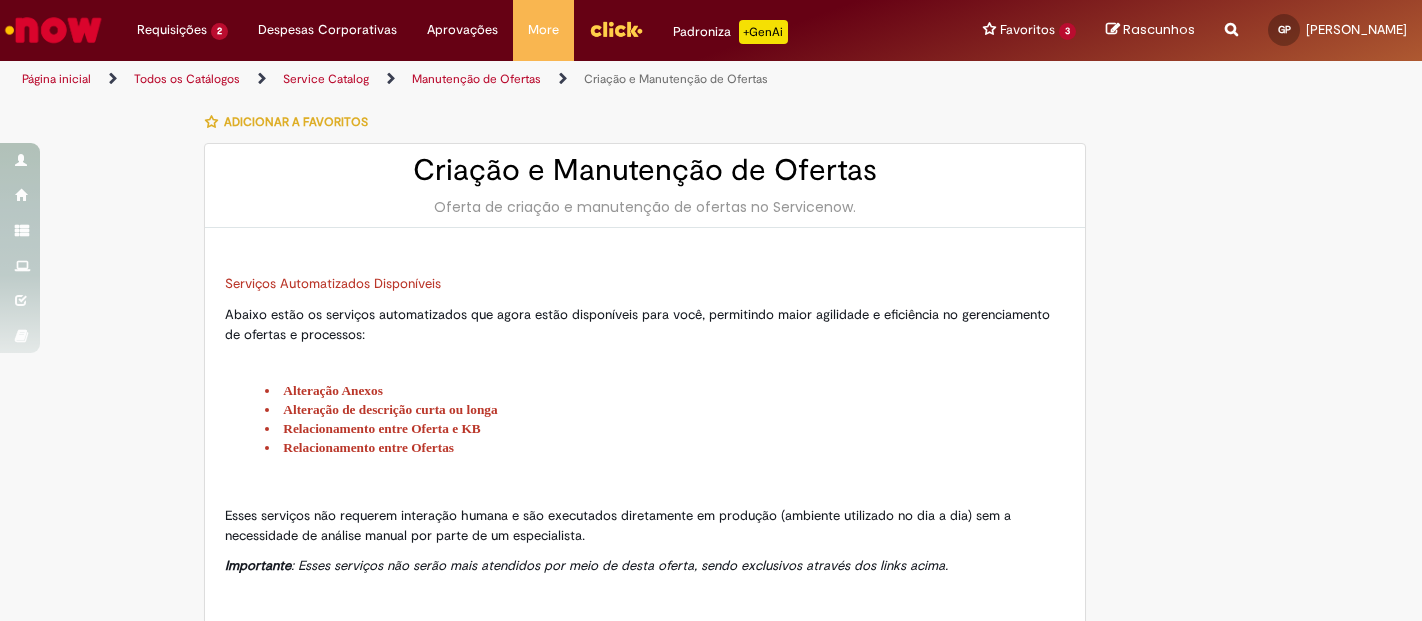 select on "*" 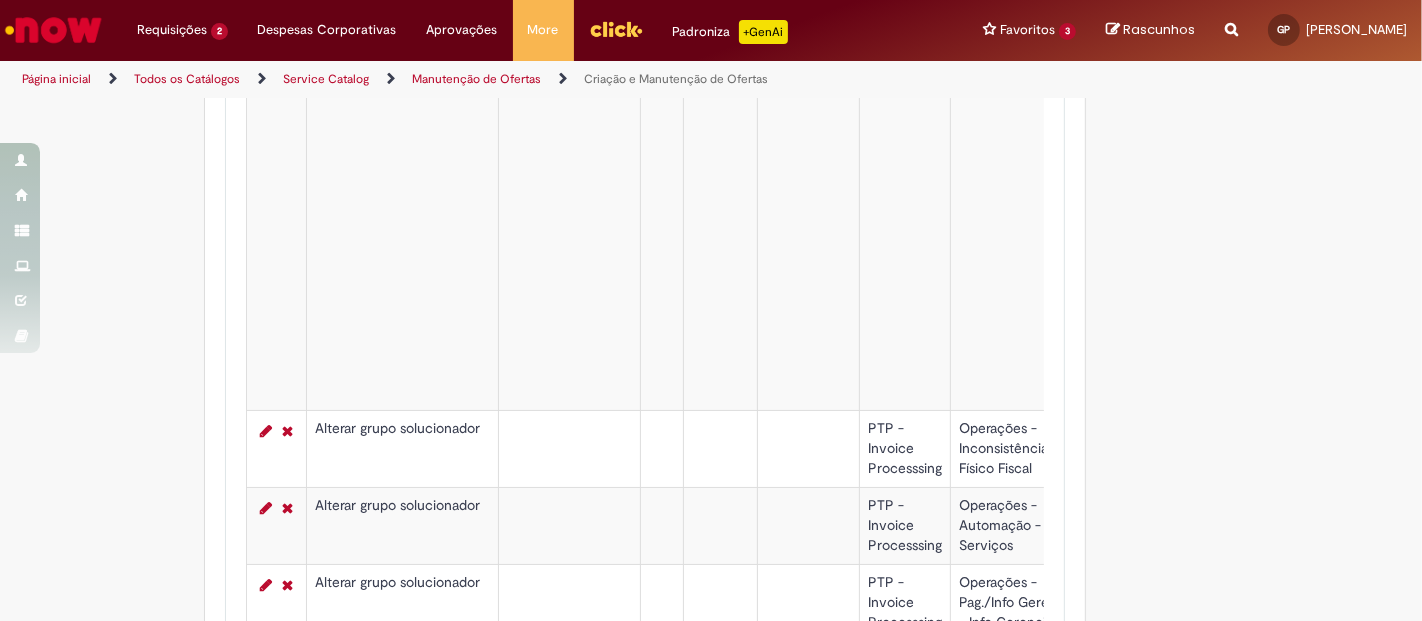 scroll, scrollTop: 2048, scrollLeft: 0, axis: vertical 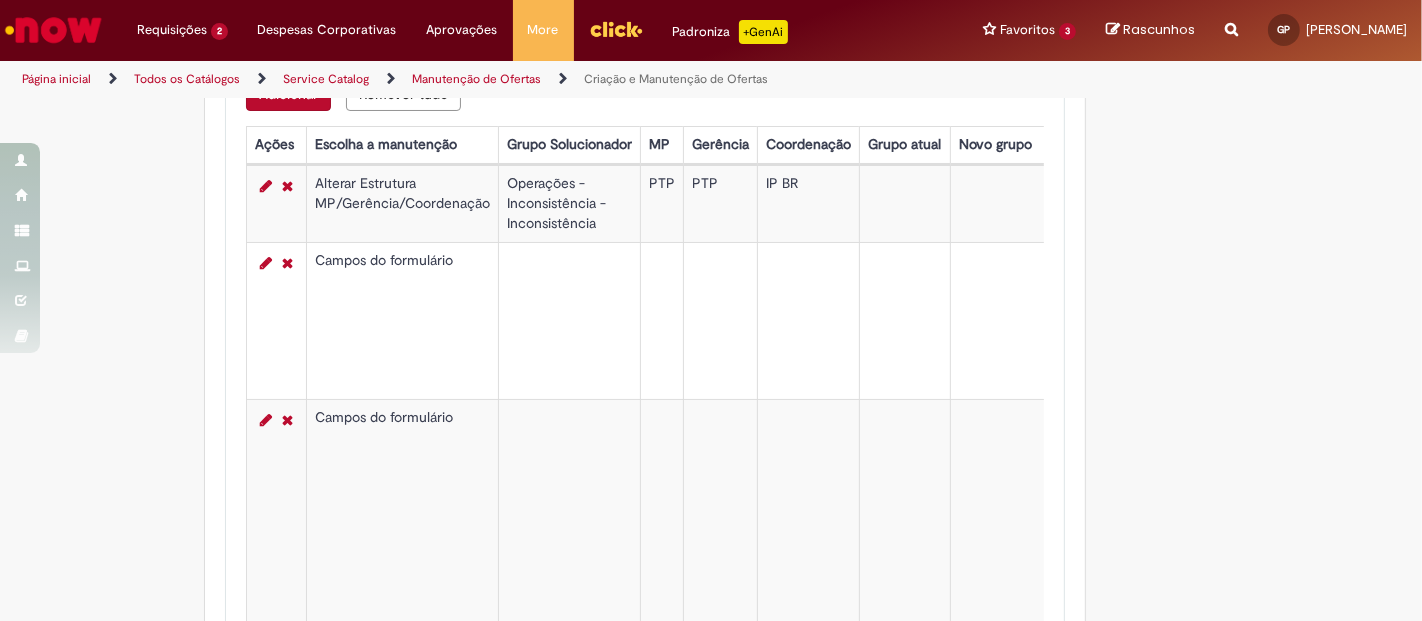 click on "Adicionar a Favoritos
Criação e Manutenção de Ofertas
Oferta de criação e manutenção de ofertas no Servicenow.
Serviços Automatizados Disponíveis
Abaixo estão os serviços automatizados que agora estão disponíveis para você, permitindo maior agilidade e eficiência no gerenciamento de ofertas e processos:
Alteração Anexos
Alteração de descrição curta ou longa
Relacionamento entre Oferta e KB
Relacionamento entre Ofertas
Esses serviços não requerem interação humana e são executados diretamente em produção (ambiente utilizado no dia a dia) sem a necessidade de análise manual por parte de um especialista.
Importante : Esses serviços não serão mais atendidos por meio de desta oferta, sendo exclusivos através dos links acima.
Serviços Disponíveis na Oferta Atual
Nesta oferta, você pode solicitar os seguintes serviços:" at bounding box center (711, -286) 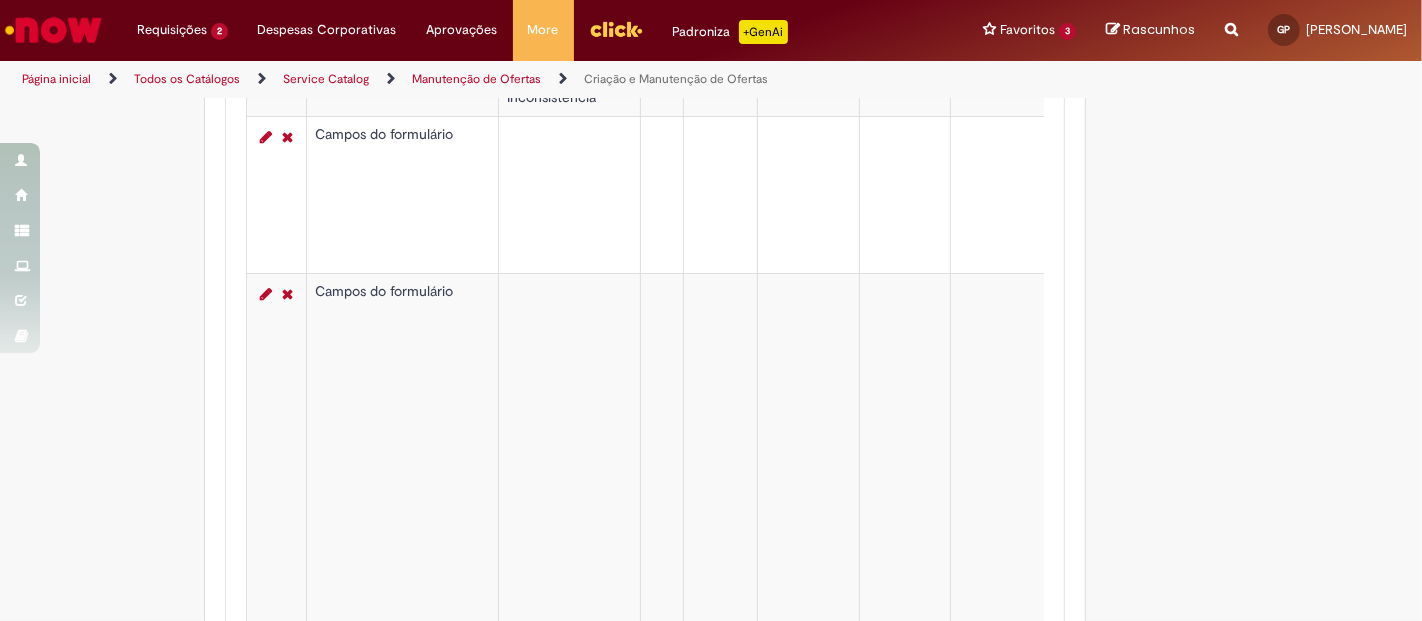 scroll, scrollTop: 2048, scrollLeft: 0, axis: vertical 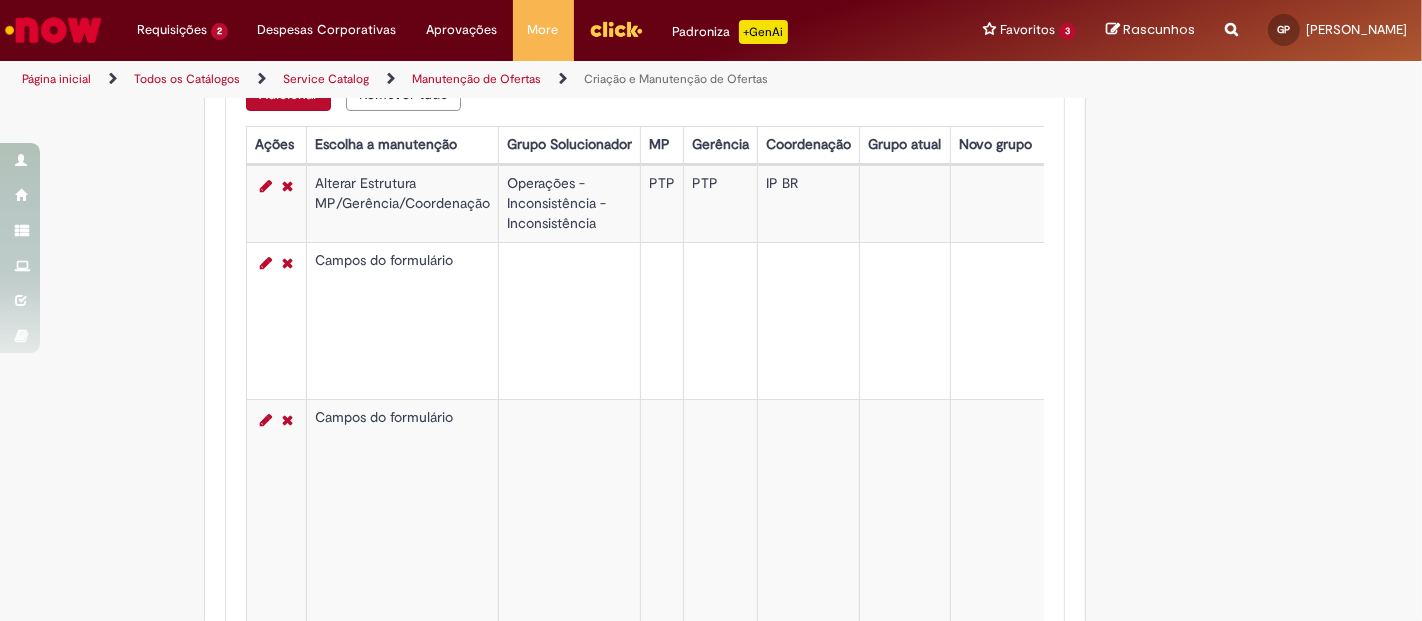 click on "Adicionar a Favoritos
Criação e Manutenção de Ofertas
Oferta de criação e manutenção de ofertas no Servicenow.
Serviços Automatizados Disponíveis
Abaixo estão os serviços automatizados que agora estão disponíveis para você, permitindo maior agilidade e eficiência no gerenciamento de ofertas e processos:
Alteração Anexos
Alteração de descrição curta ou longa
Relacionamento entre Oferta e KB
Relacionamento entre Ofertas
Esses serviços não requerem interação humana e são executados diretamente em produção (ambiente utilizado no dia a dia) sem a necessidade de análise manual por parte de um especialista.
Importante : Esses serviços não serão mais atendidos por meio de desta oferta, sendo exclusivos através dos links acima.
Serviços Disponíveis na Oferta Atual
Nesta oferta, você pode solicitar os seguintes serviços:" at bounding box center (711, -286) 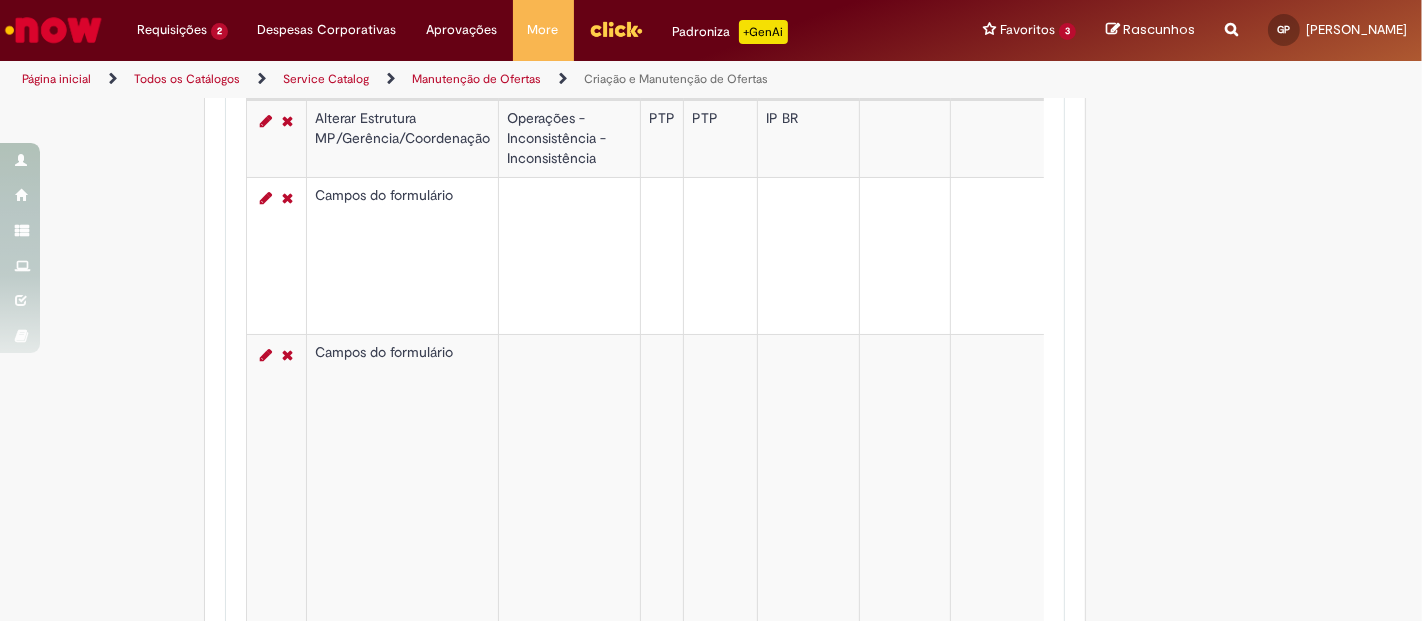 scroll, scrollTop: 2160, scrollLeft: 0, axis: vertical 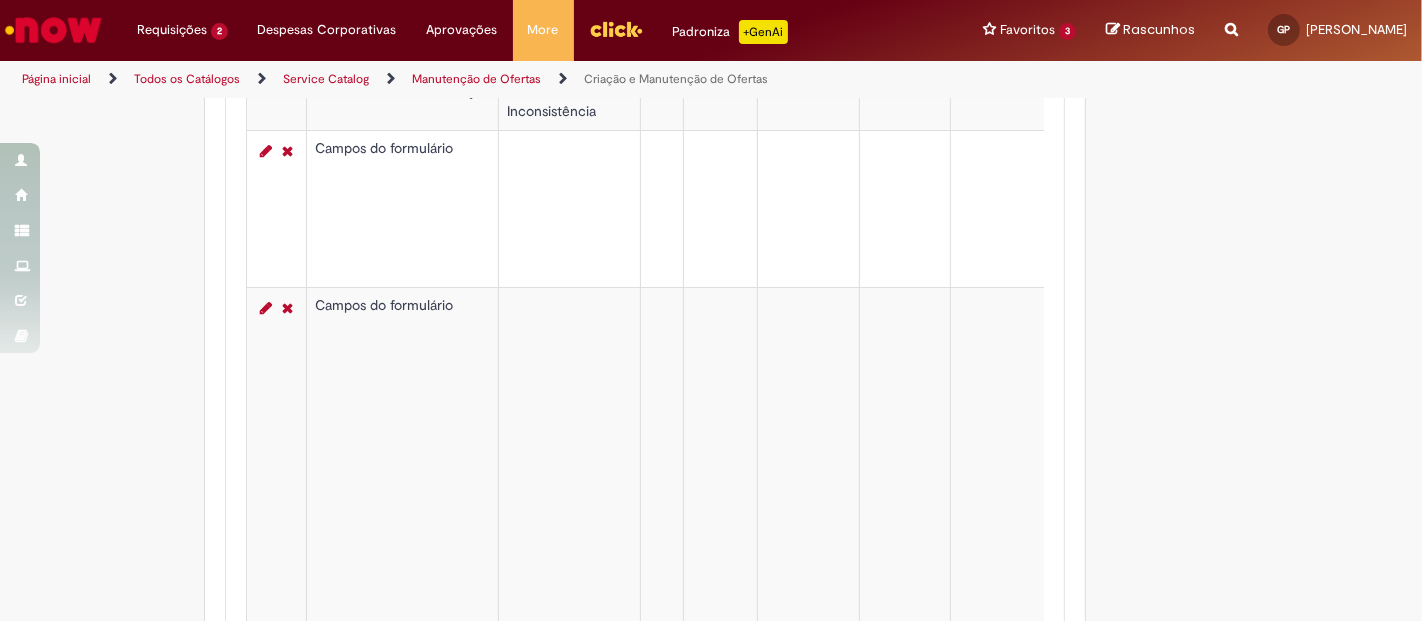 click on "Adicionar a Favoritos
Criação e Manutenção de Ofertas
Oferta de criação e manutenção de ofertas no Servicenow.
Serviços Automatizados Disponíveis
Abaixo estão os serviços automatizados que agora estão disponíveis para você, permitindo maior agilidade e eficiência no gerenciamento de ofertas e processos:
Alteração Anexos
Alteração de descrição curta ou longa
Relacionamento entre Oferta e KB
Relacionamento entre Ofertas
Esses serviços não requerem interação humana e são executados diretamente em produção (ambiente utilizado no dia a dia) sem a necessidade de análise manual por parte de um especialista.
Importante : Esses serviços não serão mais atendidos por meio de desta oferta, sendo exclusivos através dos links acima.
Serviços Disponíveis na Oferta Atual
Nesta oferta, você pode solicitar os seguintes serviços:" at bounding box center [711, -398] 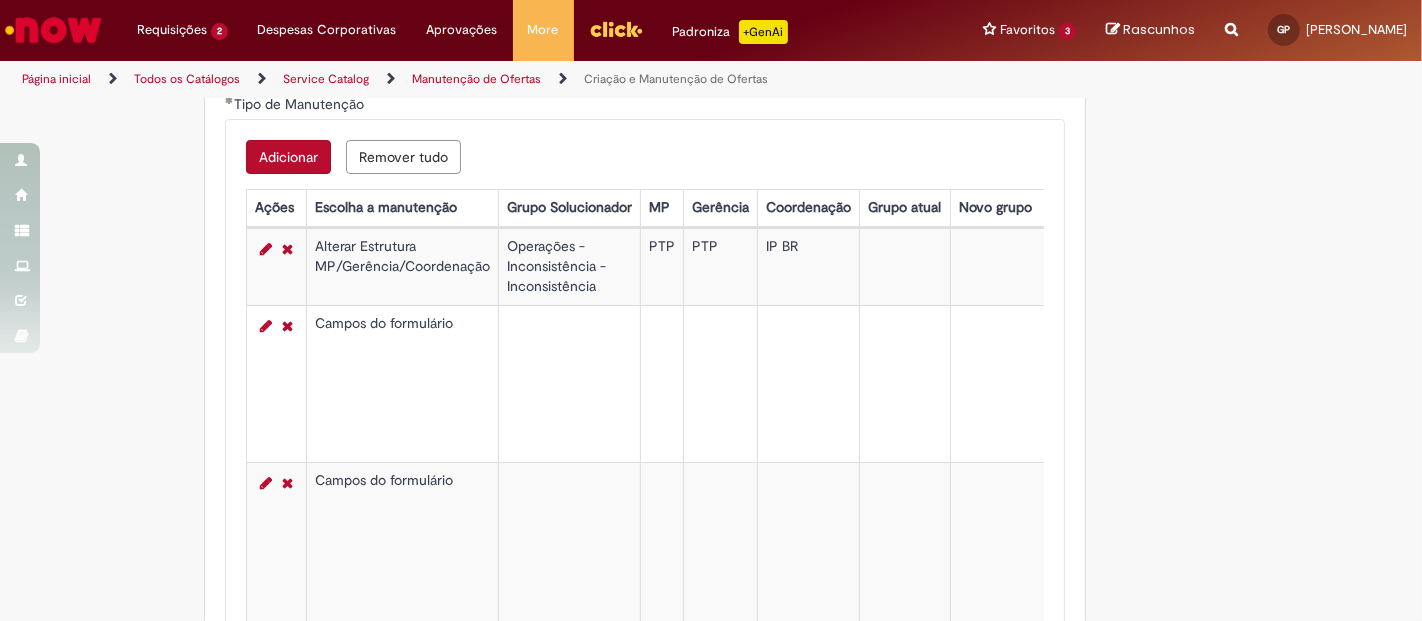 scroll, scrollTop: 2604, scrollLeft: 0, axis: vertical 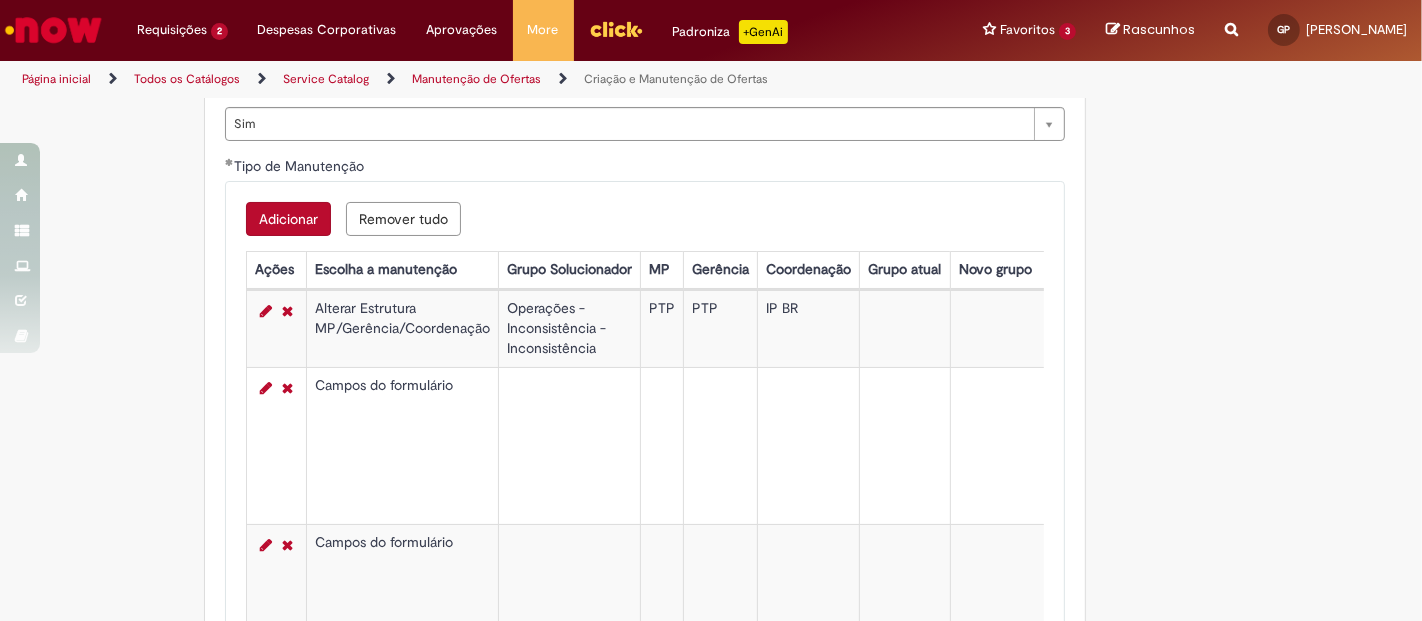 click on "Adicionar" at bounding box center (288, 219) 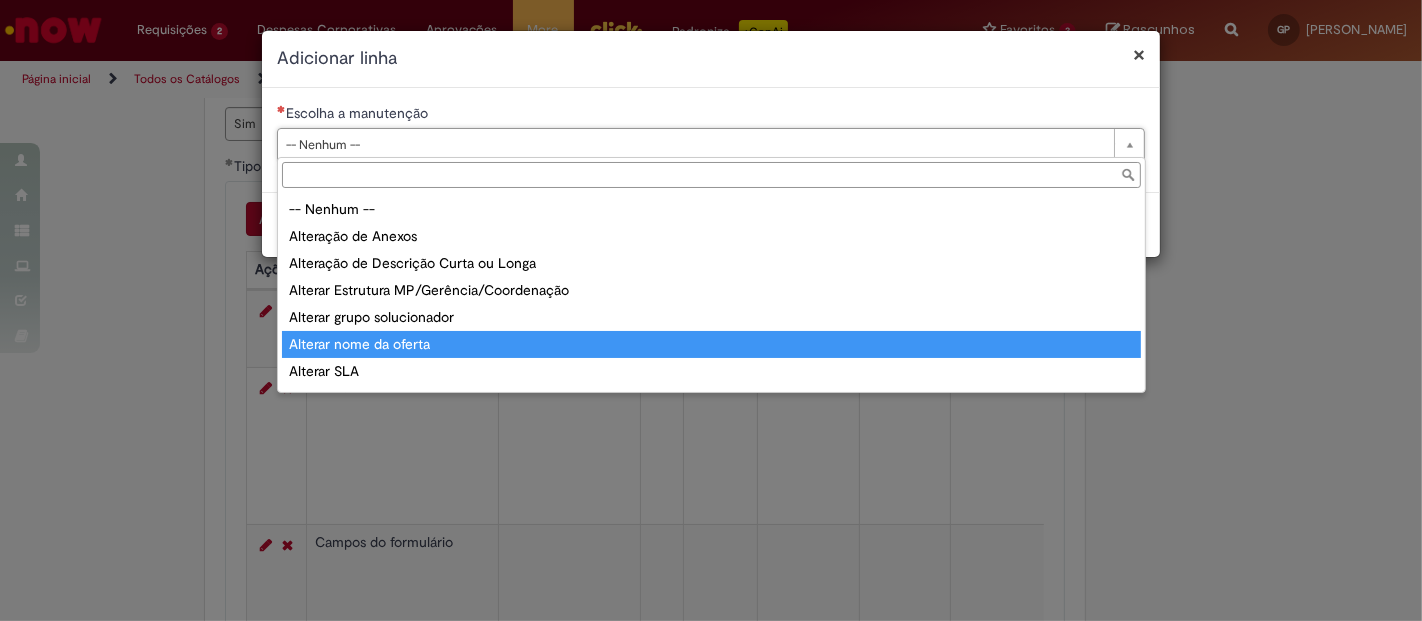 scroll, scrollTop: 158, scrollLeft: 0, axis: vertical 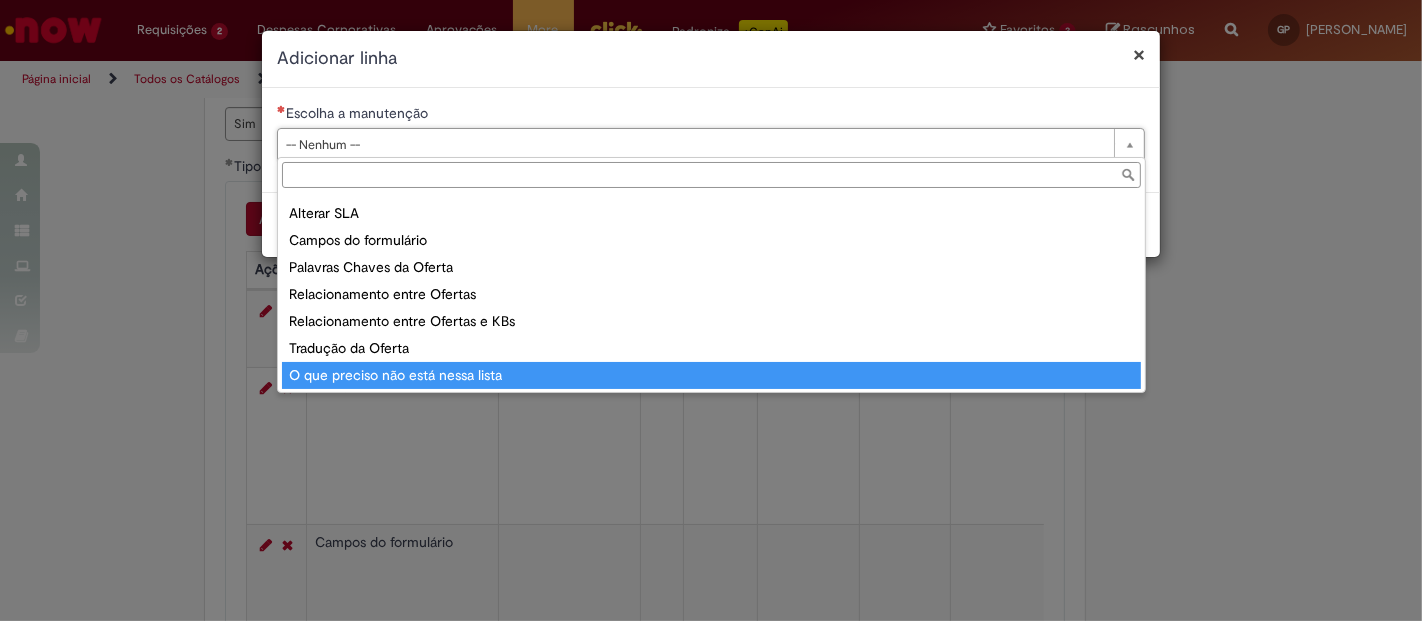 type on "**********" 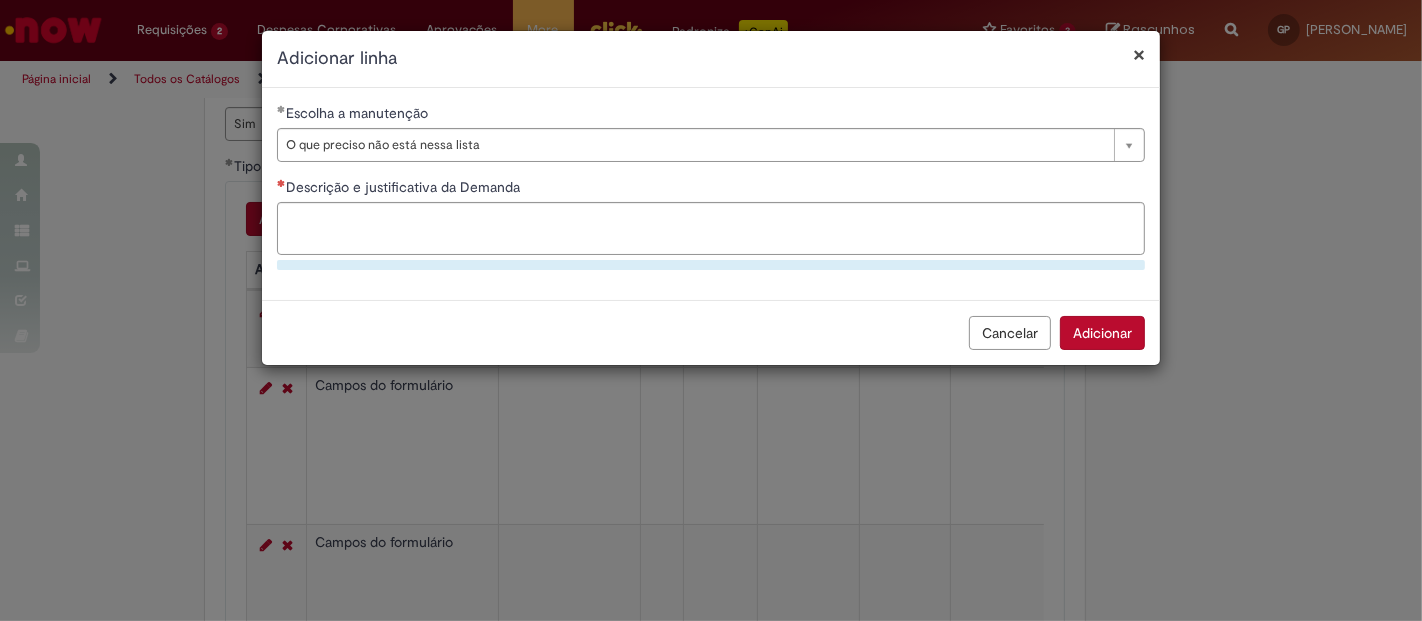 click on "Descrição e justificativa da Demanda" at bounding box center (711, 189) 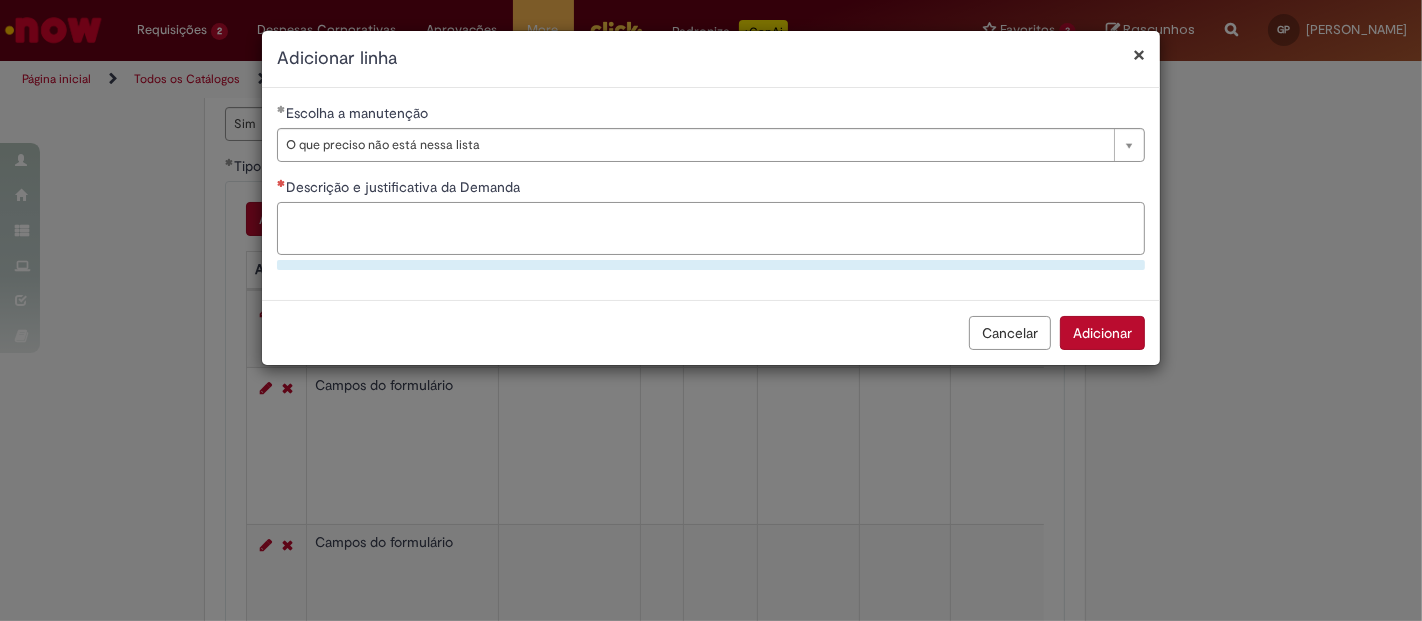 click on "Descrição e justificativa da Demanda" at bounding box center (711, 228) 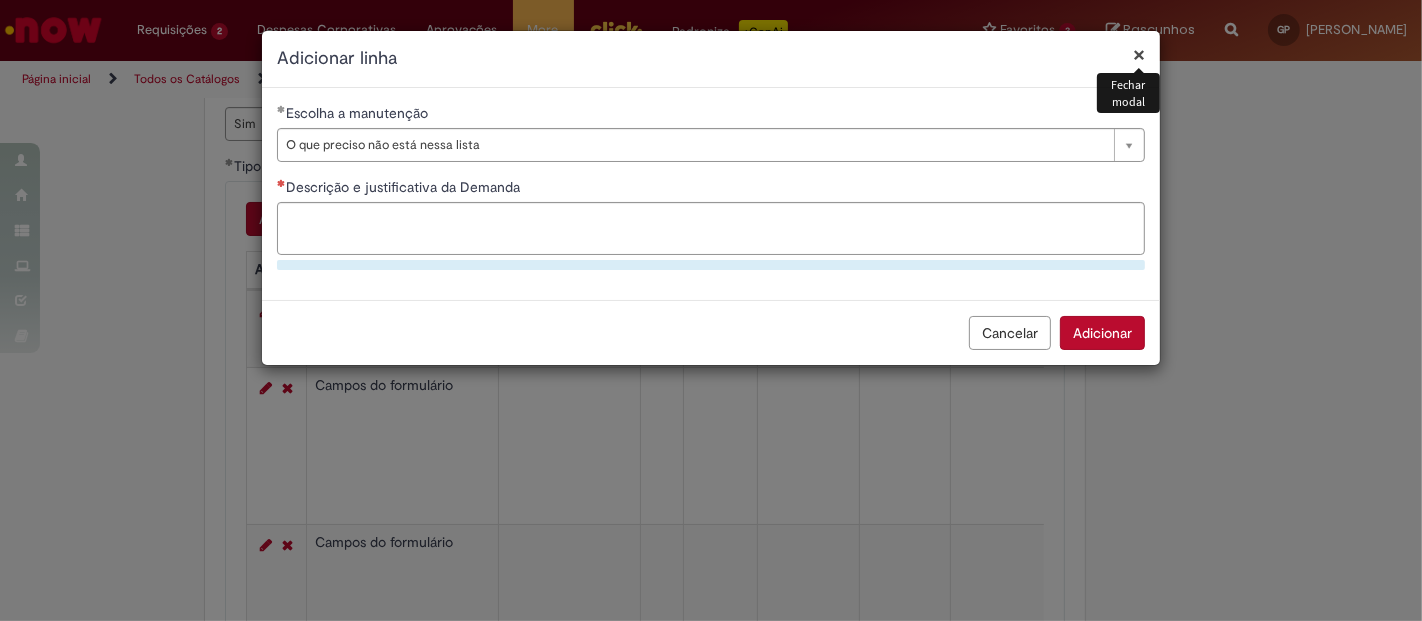 click on "×" at bounding box center [1139, 54] 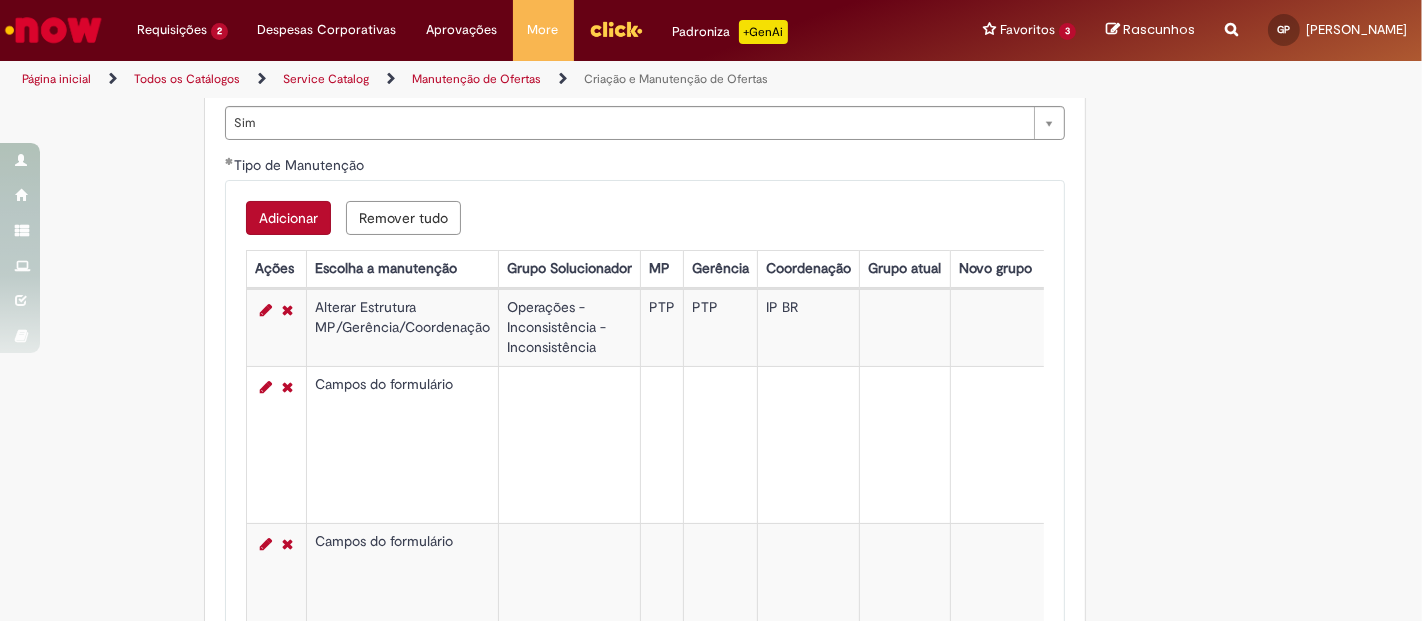 scroll, scrollTop: 1923, scrollLeft: 0, axis: vertical 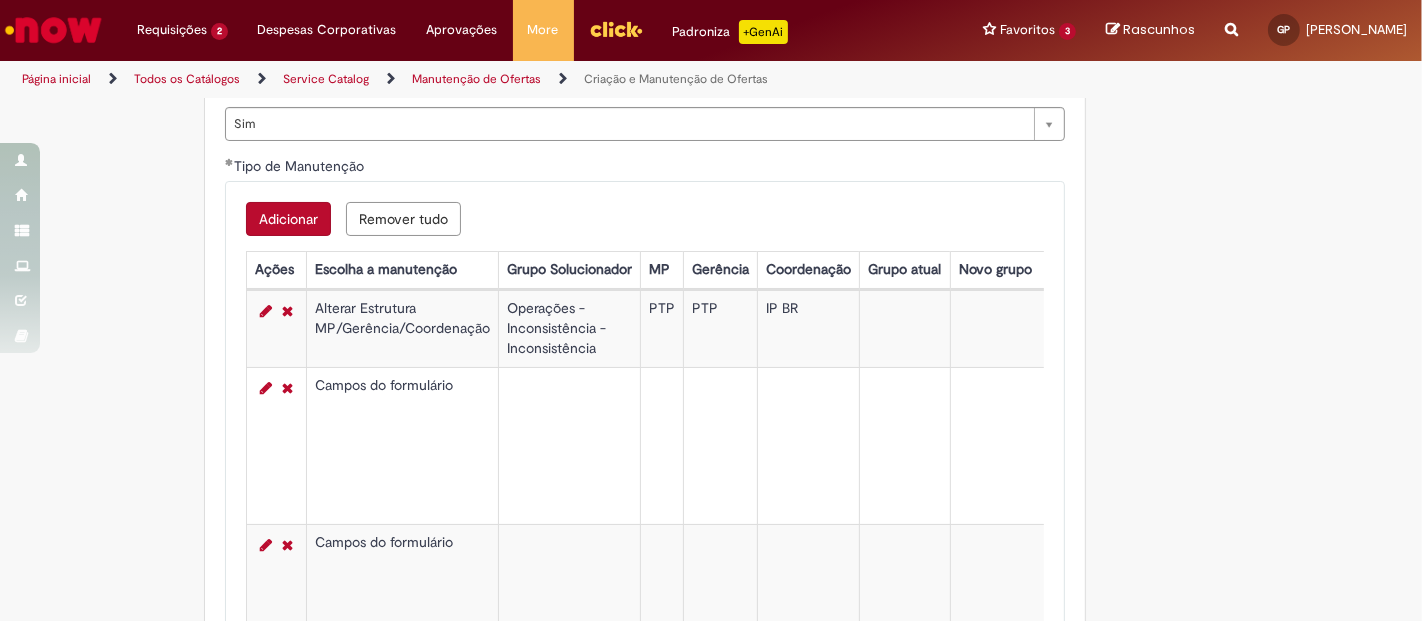 click on "Adicionar" at bounding box center [288, 219] 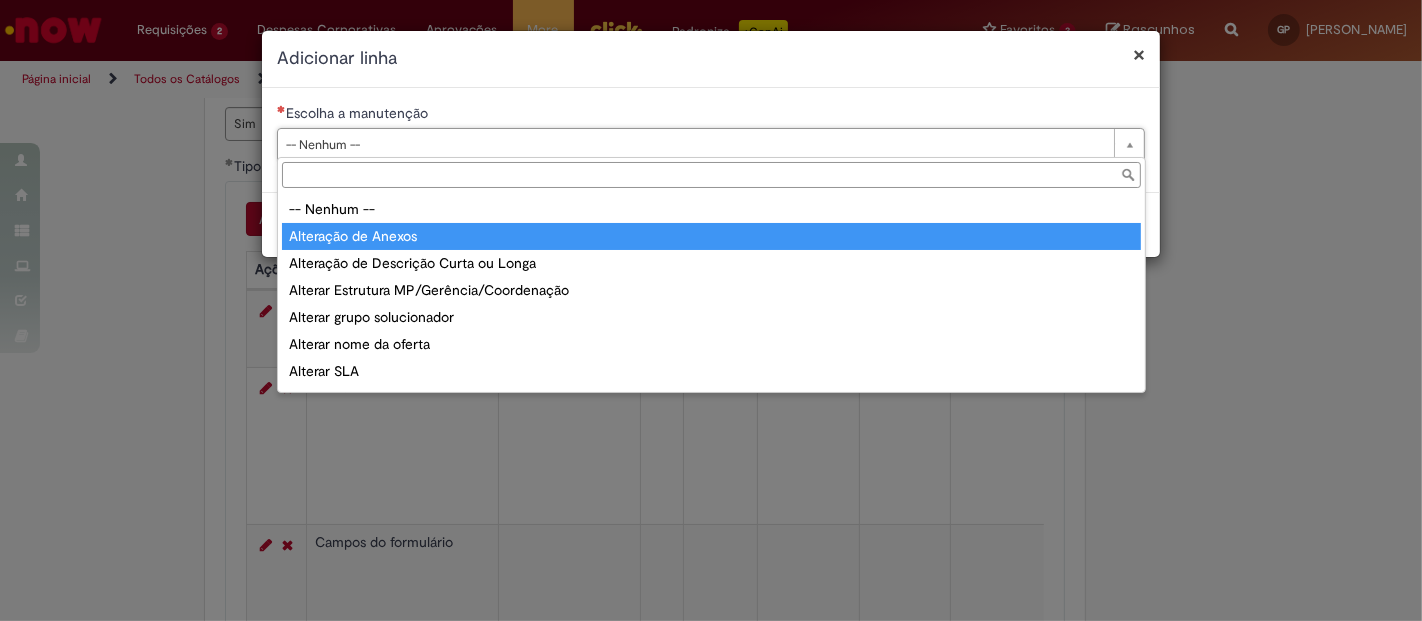select 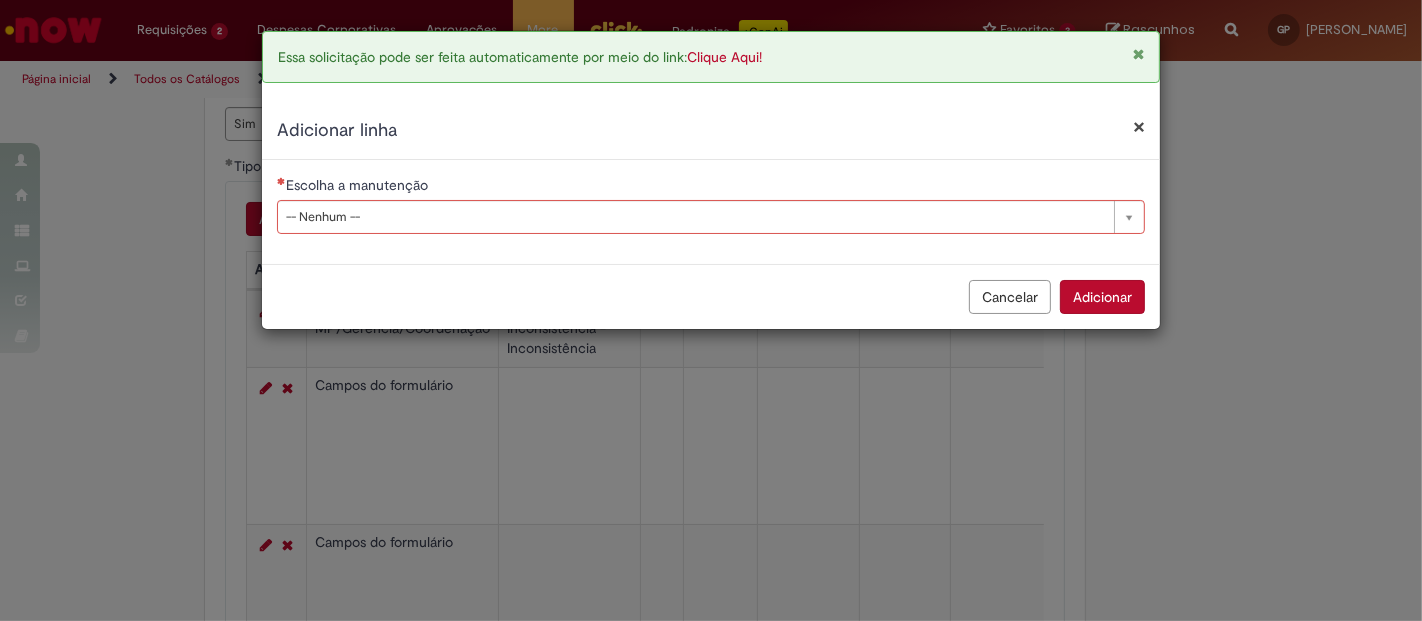 click on "Essa solicitação pode ser feita automaticamente por meio do link:  Clique Aqui!" at bounding box center (711, 57) 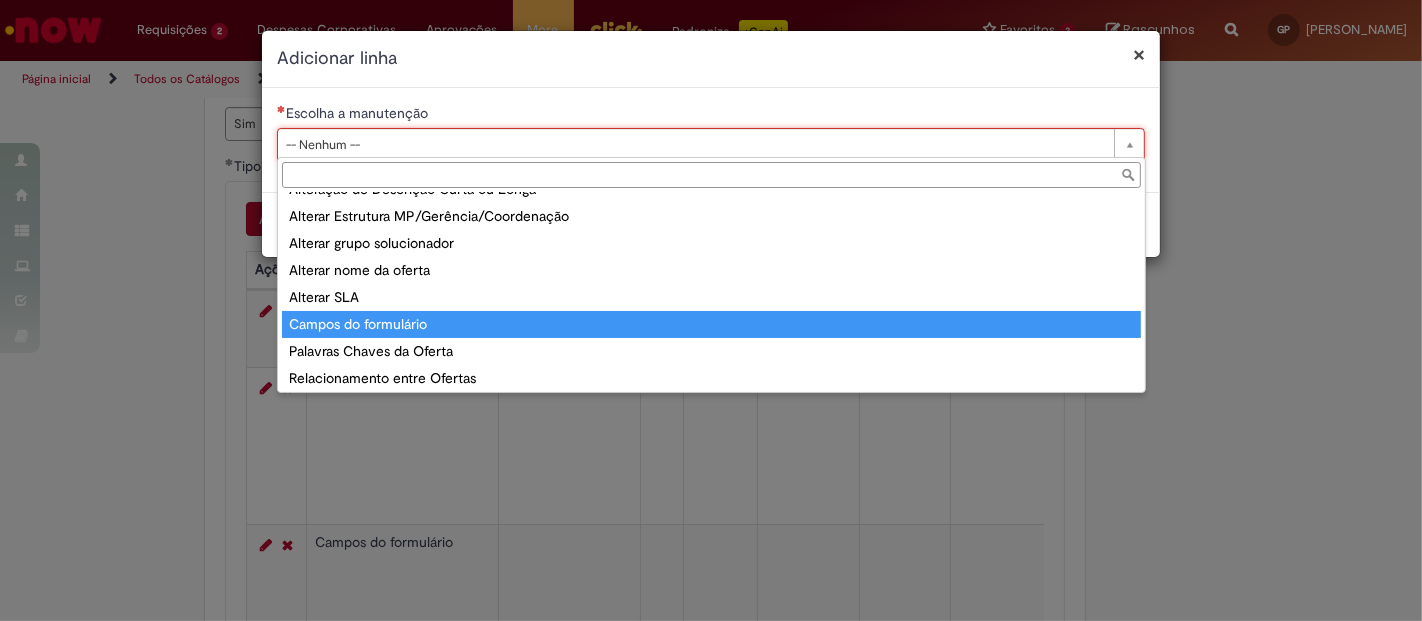 scroll, scrollTop: 158, scrollLeft: 0, axis: vertical 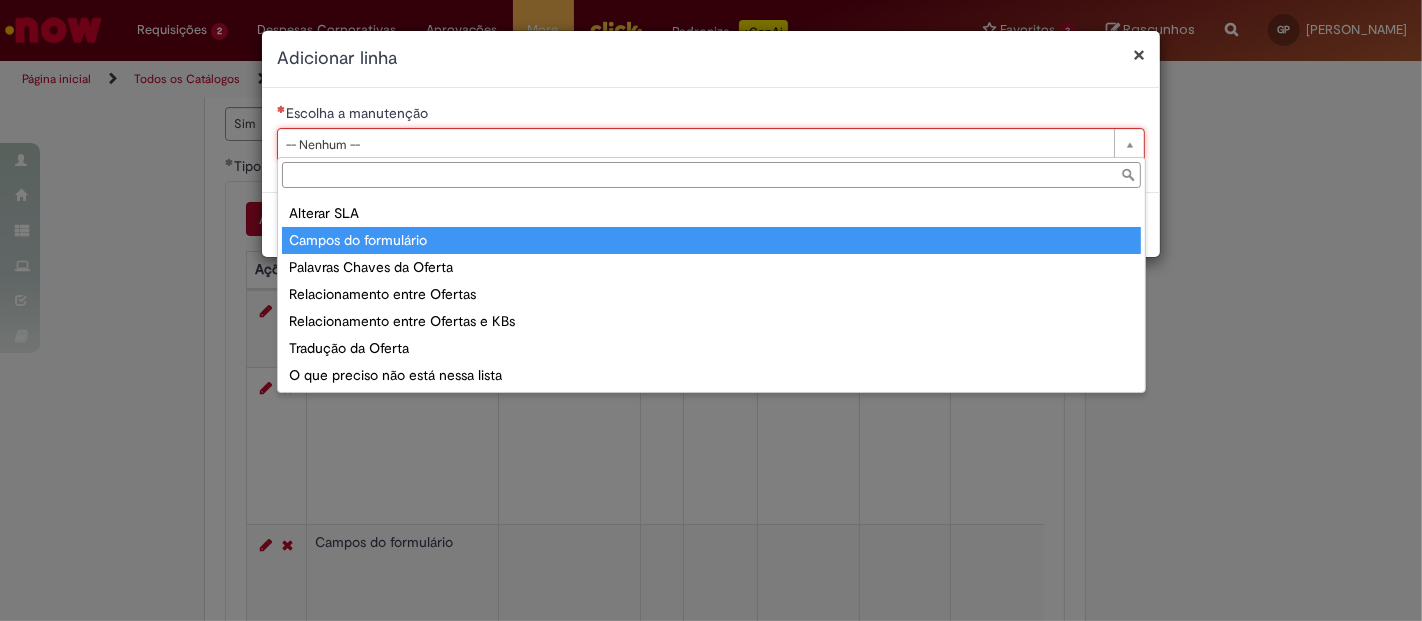 type on "**********" 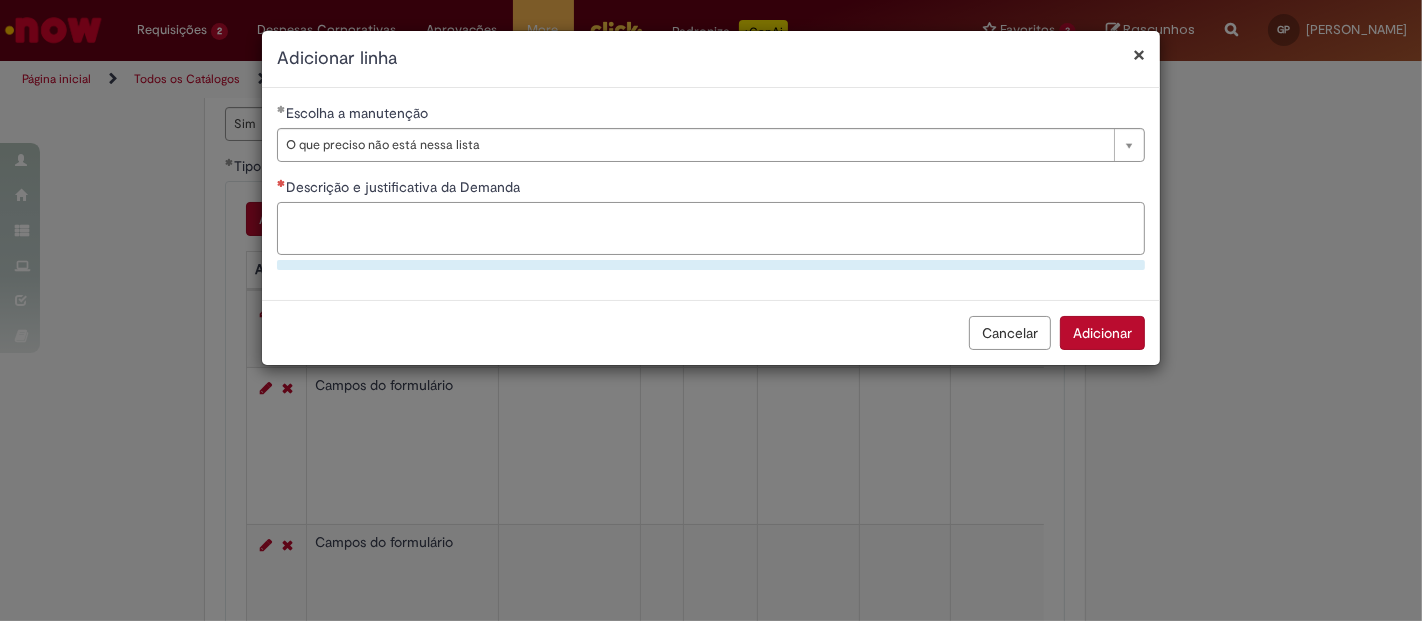 click on "Descrição e justificativa da Demanda" at bounding box center [711, 228] 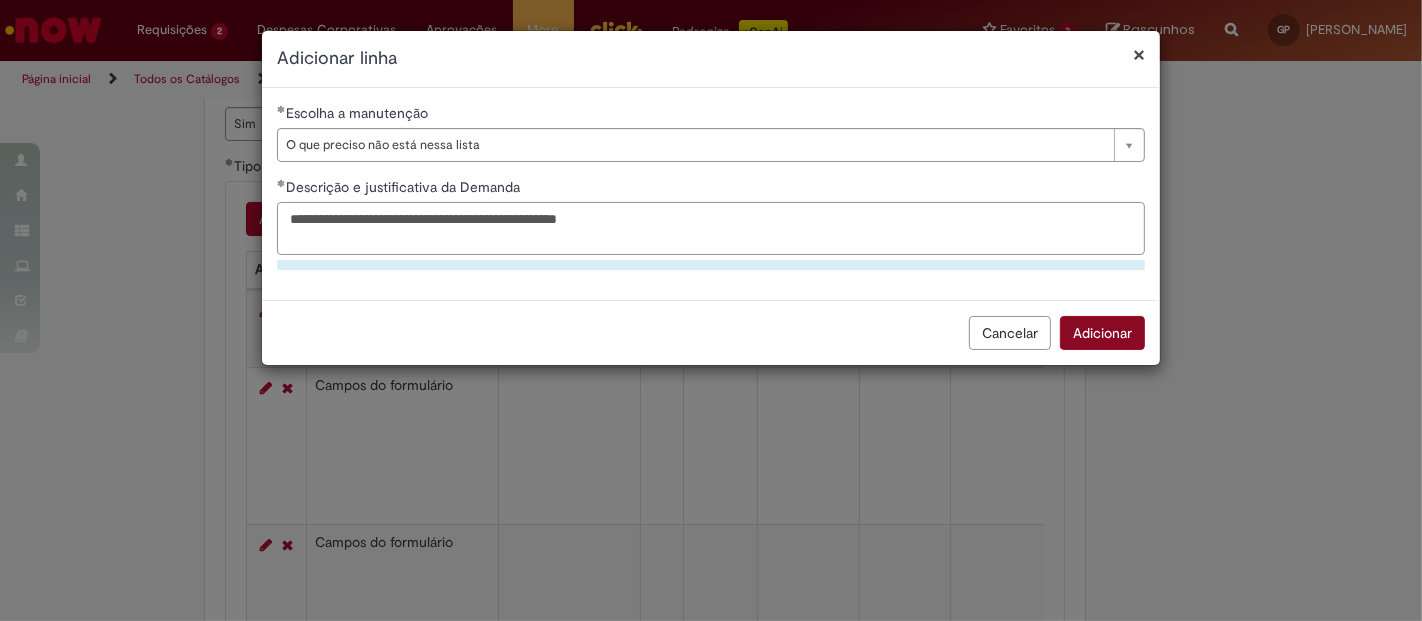 type on "**********" 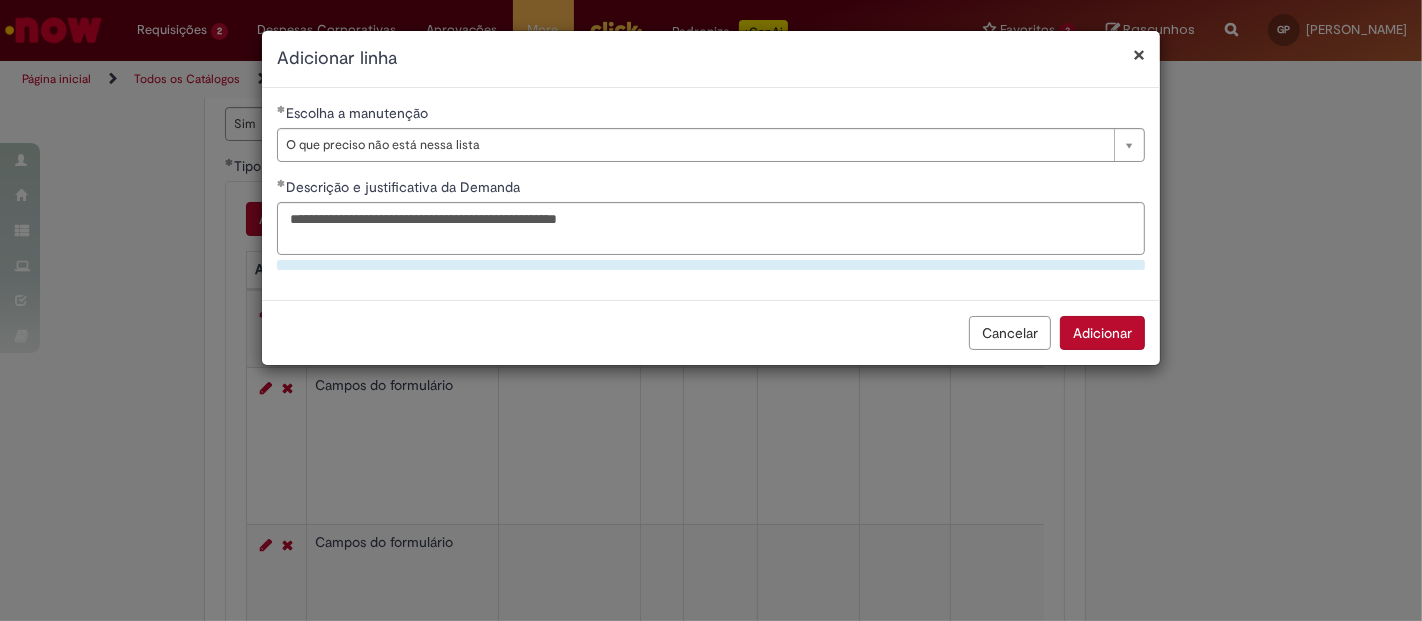 click on "Cancelar   Adicionar" at bounding box center (711, 332) 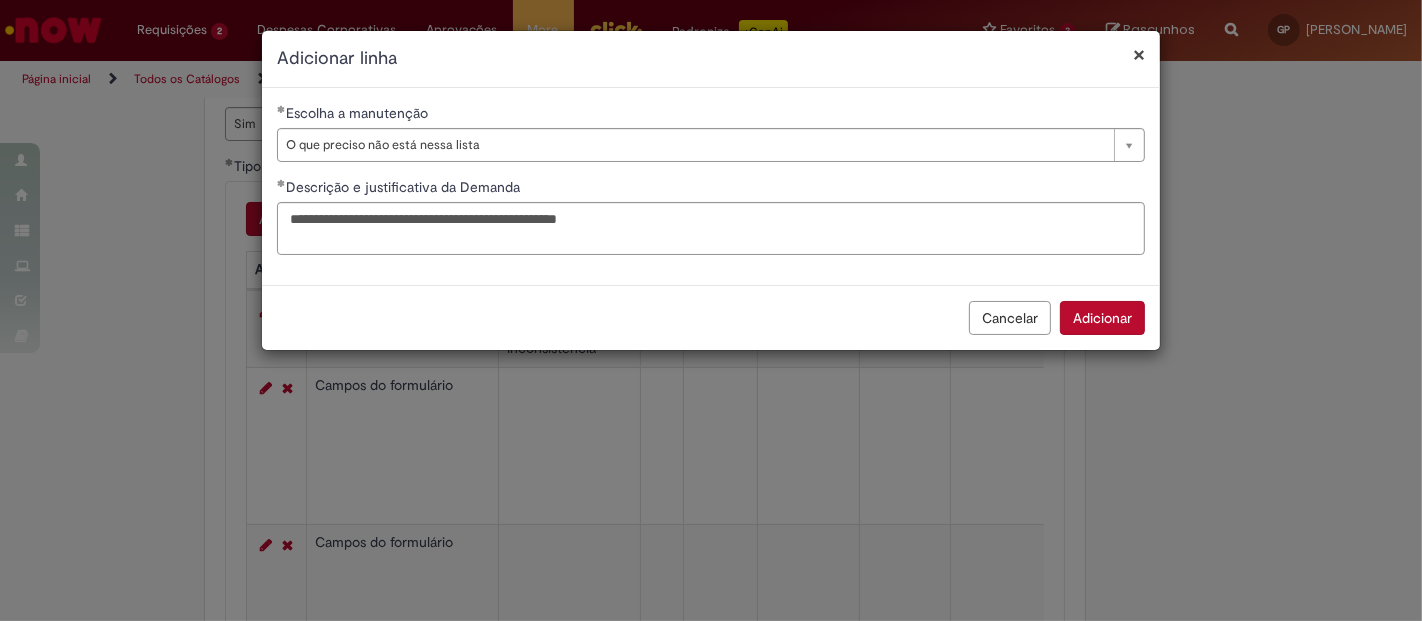 click on "Adicionar" at bounding box center [1102, 318] 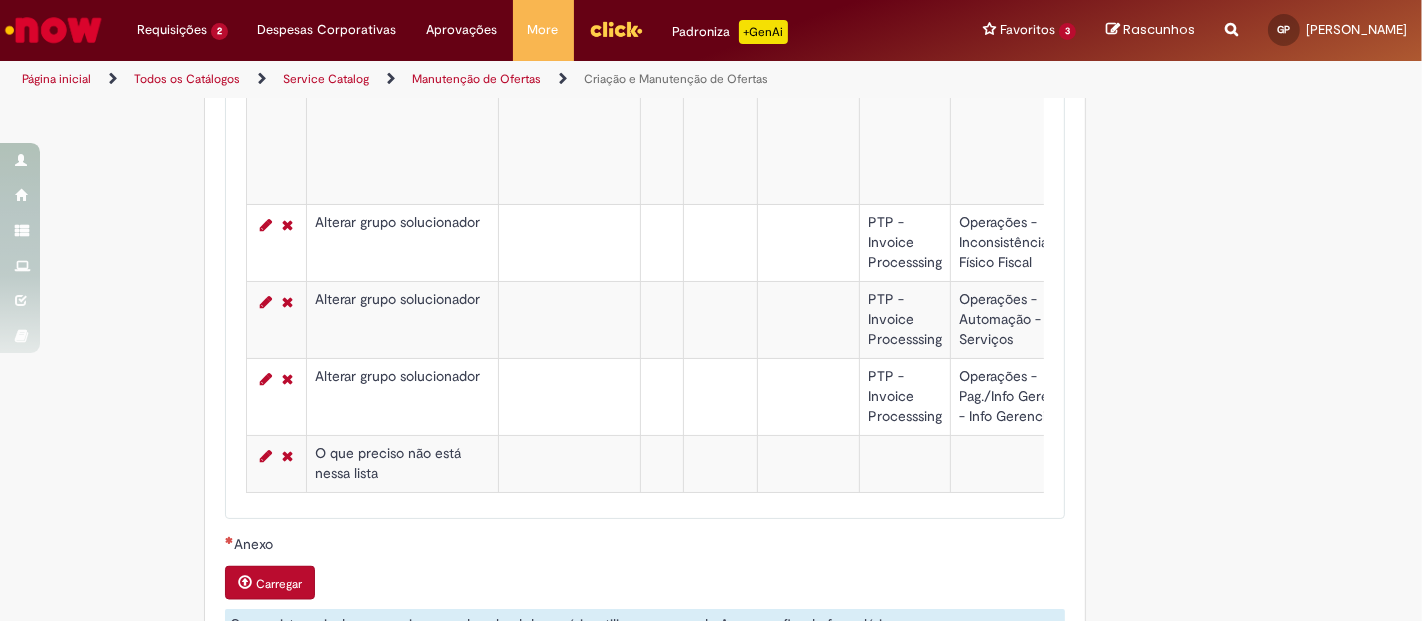 scroll, scrollTop: 2701, scrollLeft: 0, axis: vertical 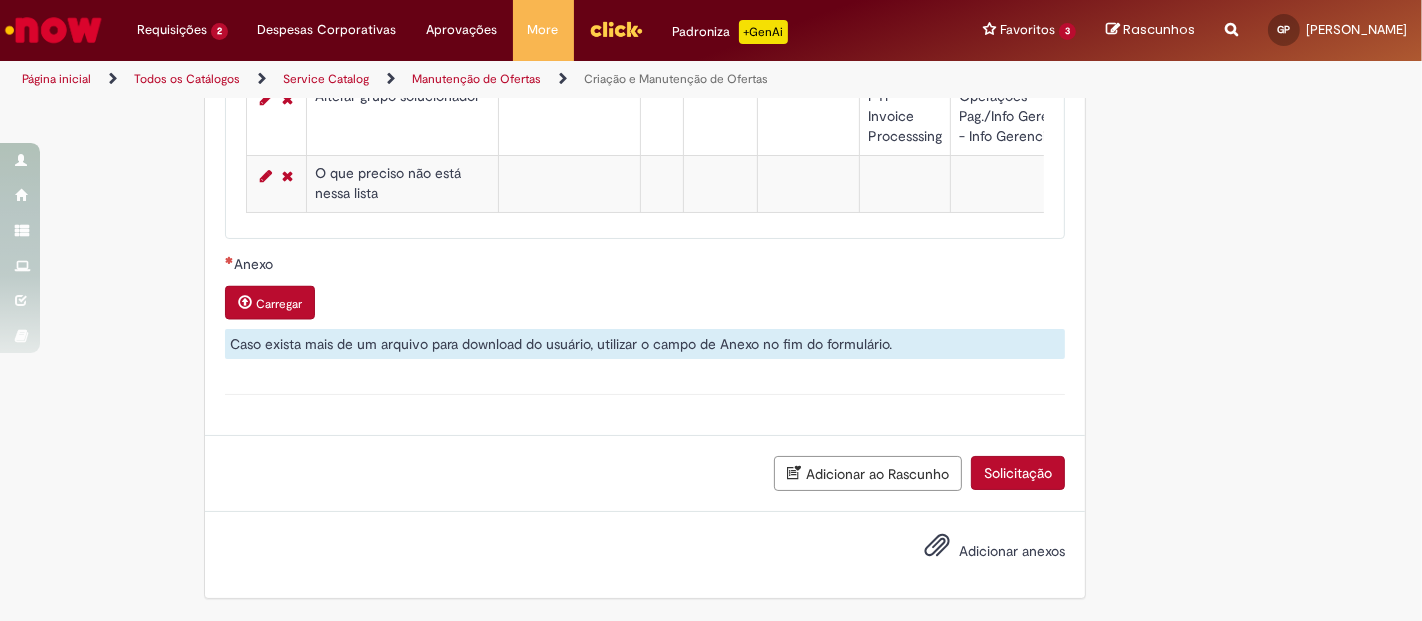 click on "Carregar" at bounding box center (270, 303) 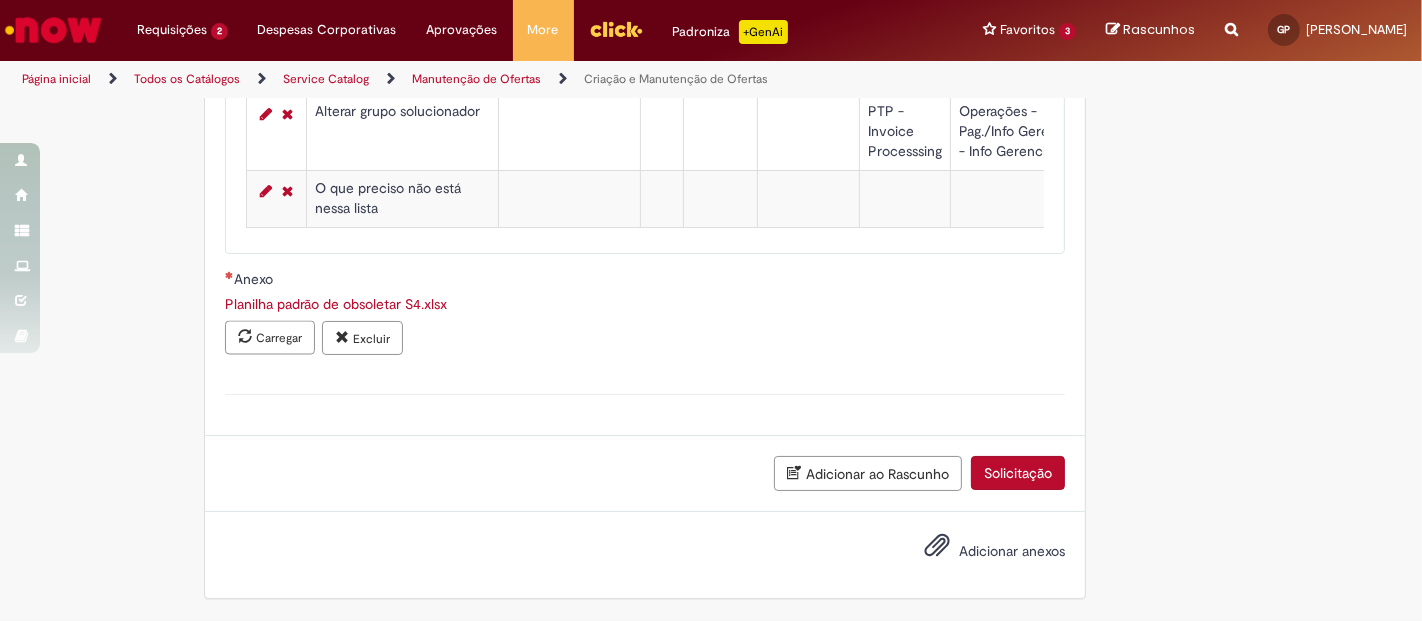 scroll, scrollTop: 2971, scrollLeft: 0, axis: vertical 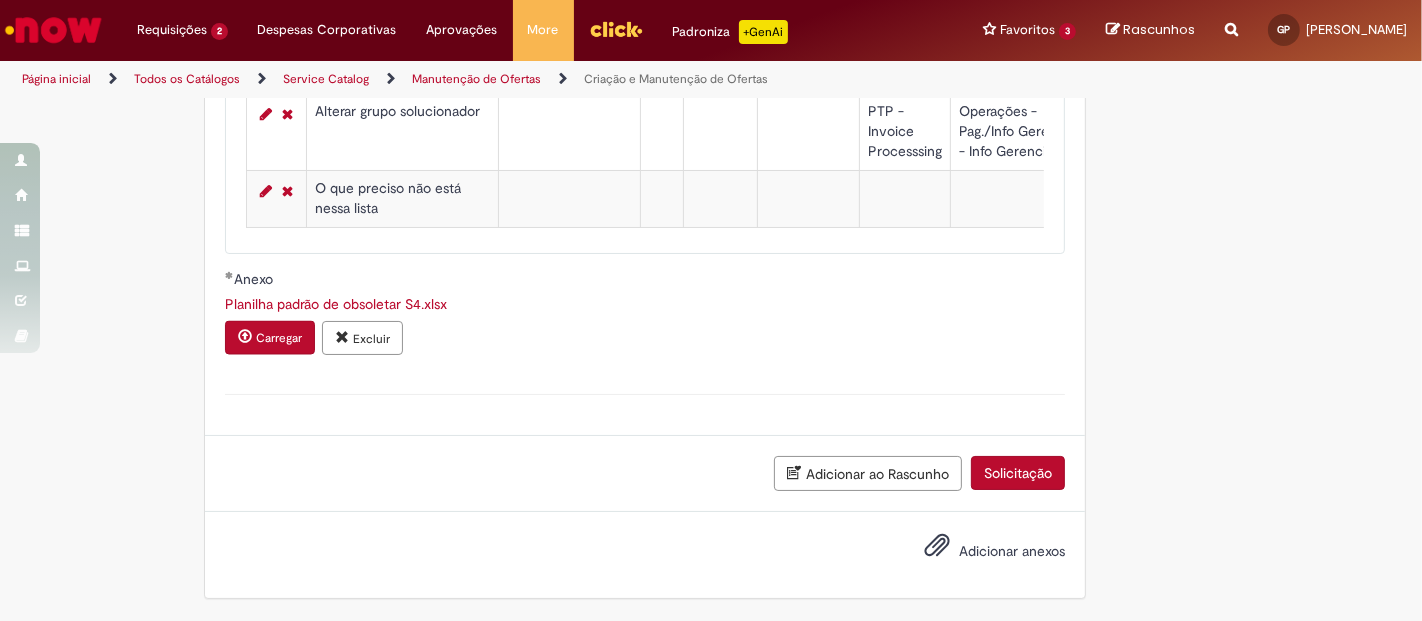 click on "Adicionar anexos" at bounding box center [980, 552] 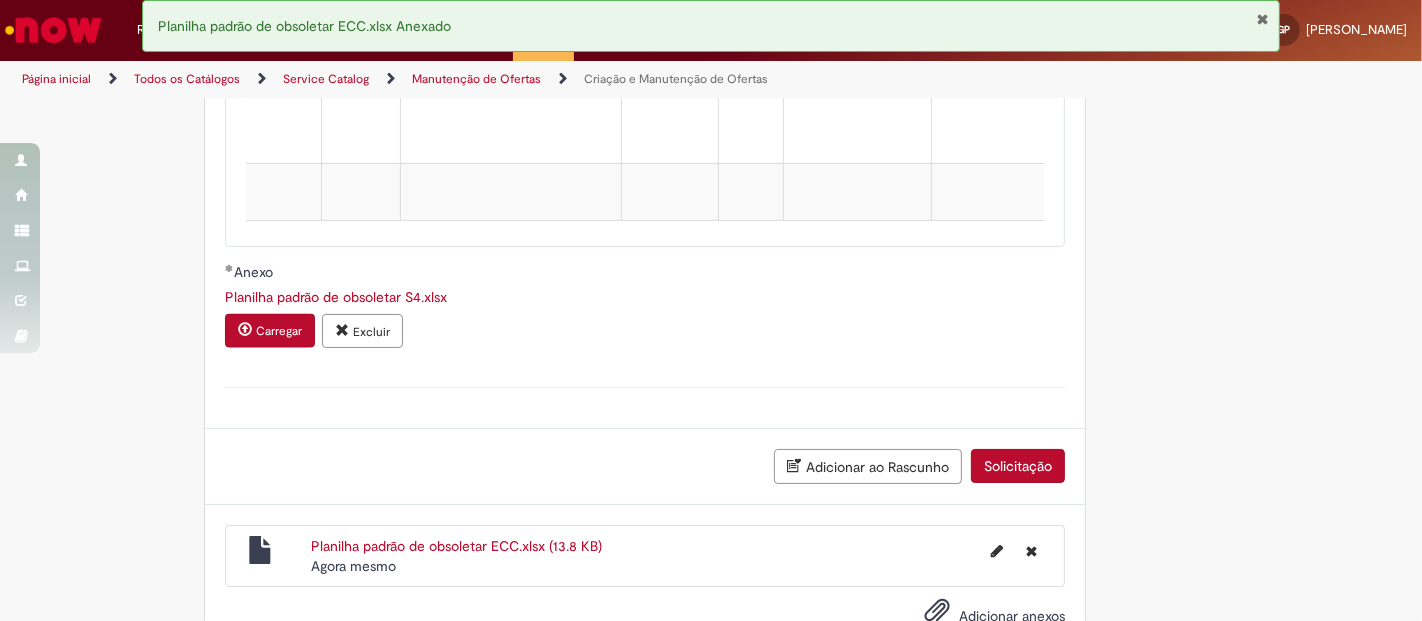 scroll, scrollTop: 0, scrollLeft: 0, axis: both 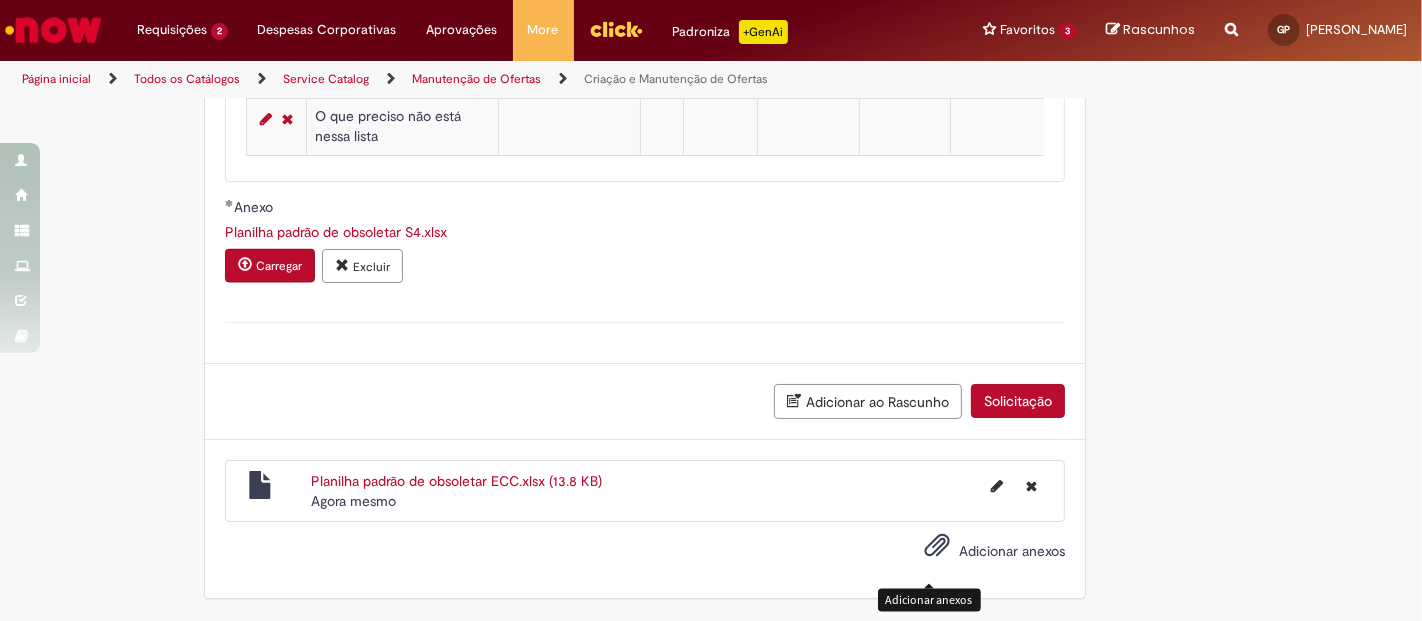 click on "Adicionar anexos" at bounding box center (937, 550) 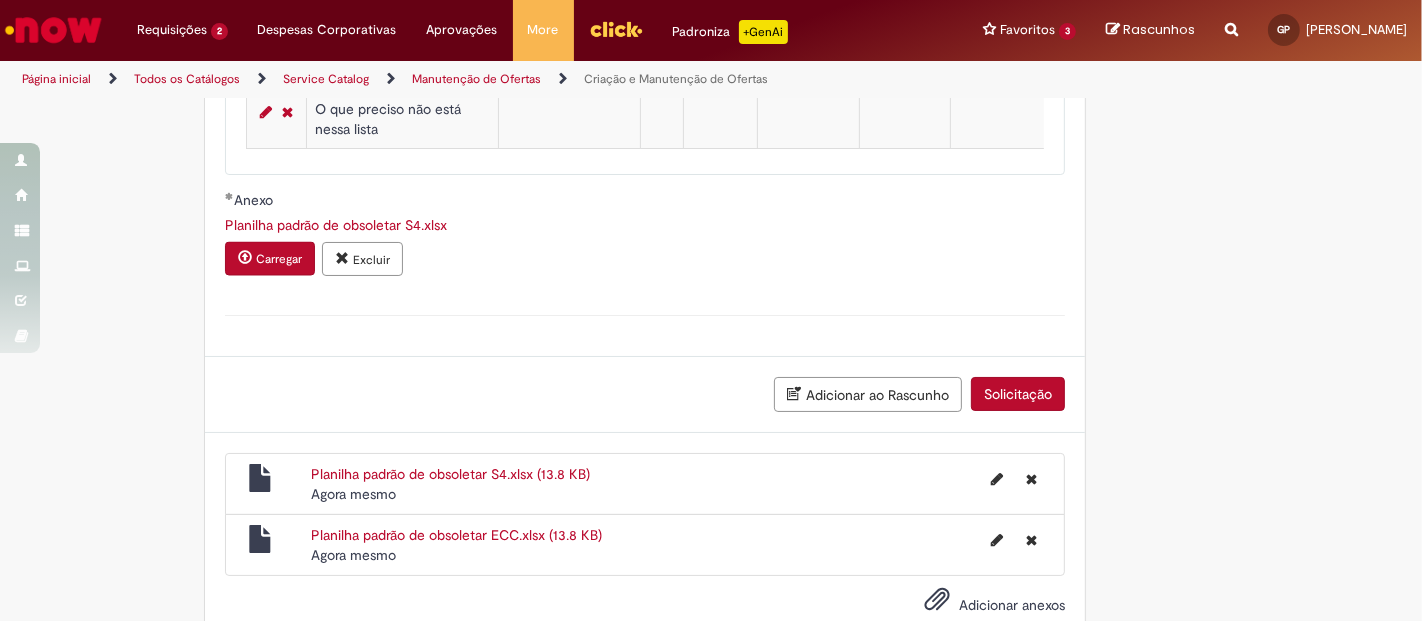 scroll, scrollTop: 2821, scrollLeft: 0, axis: vertical 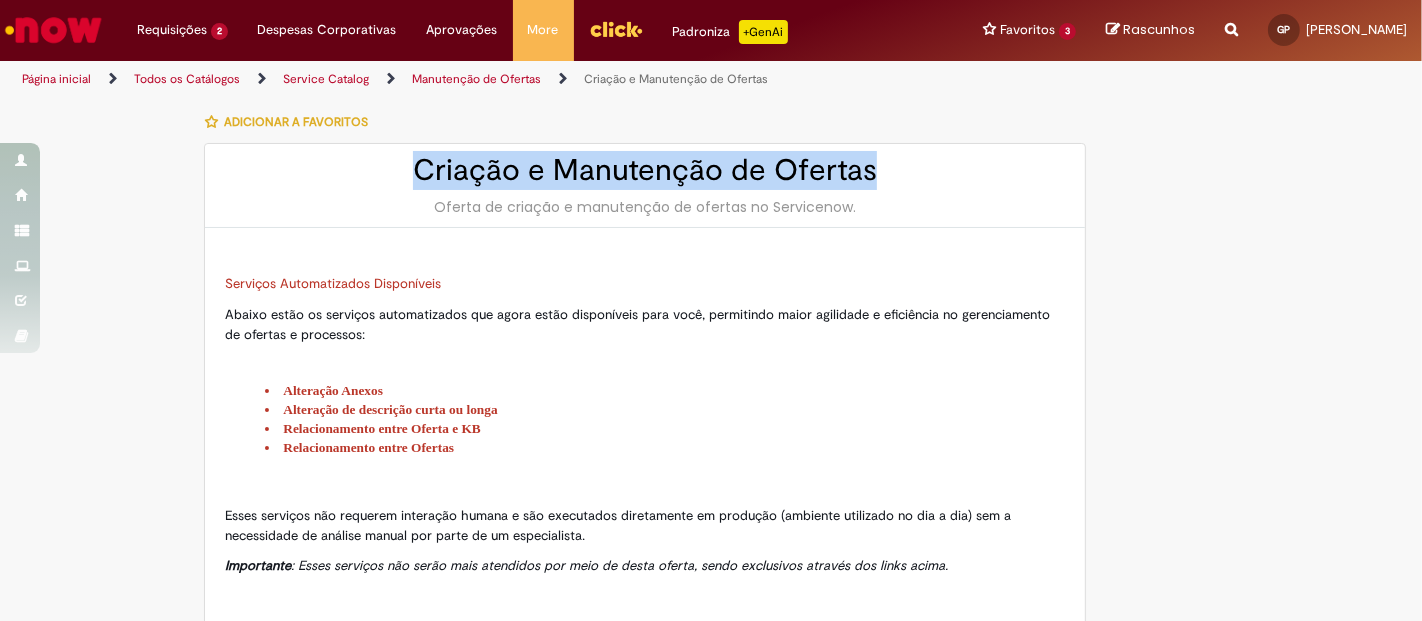 drag, startPoint x: 862, startPoint y: 165, endPoint x: 407, endPoint y: 166, distance: 455.0011 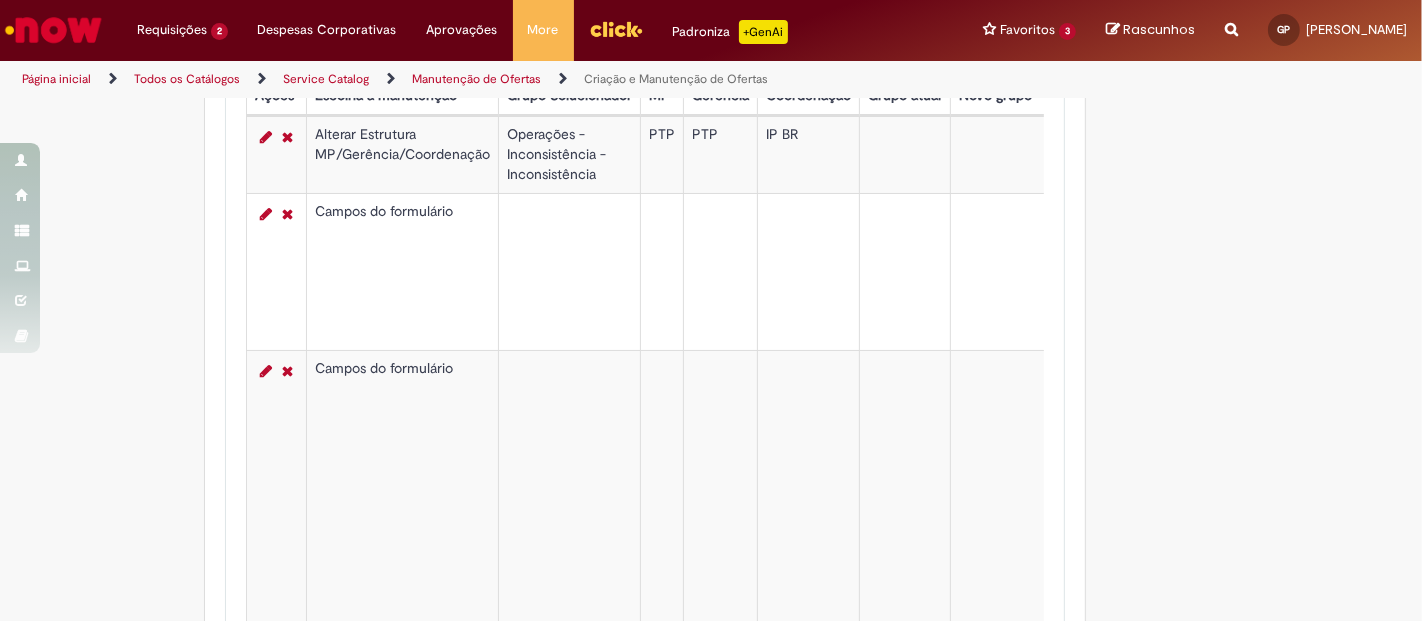 scroll, scrollTop: 2000, scrollLeft: 0, axis: vertical 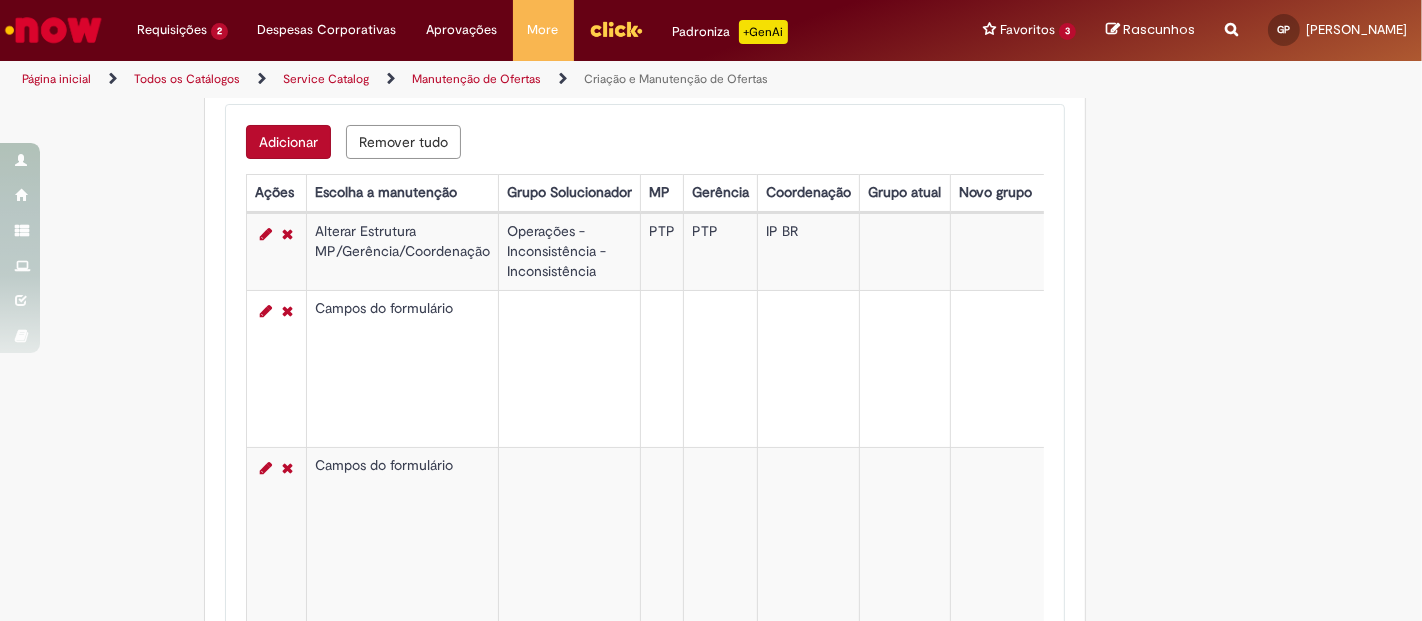 click on "Adicionar" at bounding box center [288, 142] 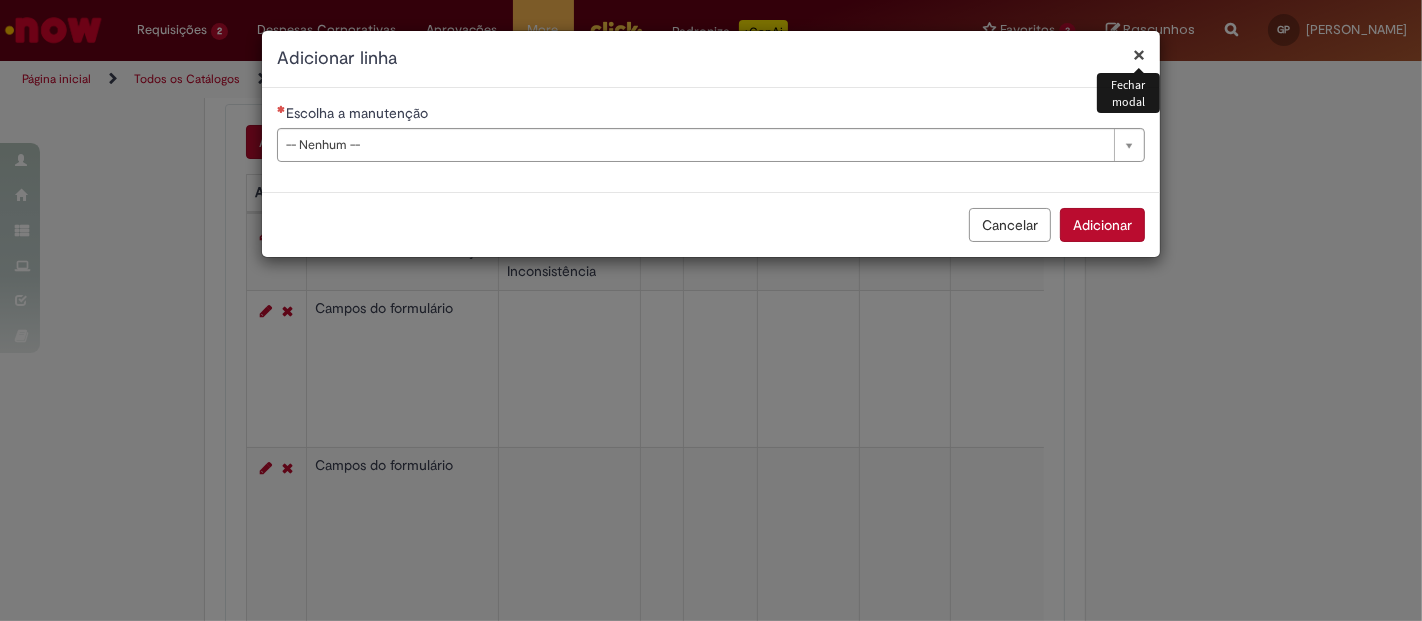 click on "Escolha a manutenção" at bounding box center (711, 115) 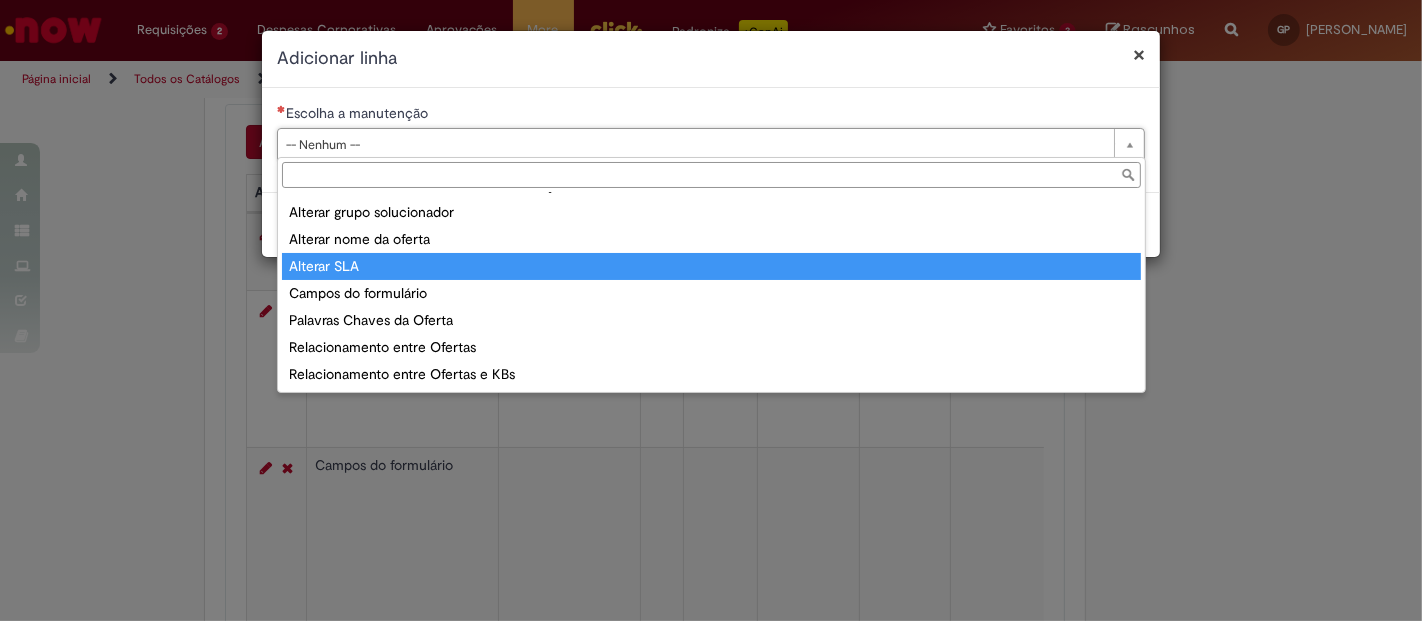 scroll, scrollTop: 158, scrollLeft: 0, axis: vertical 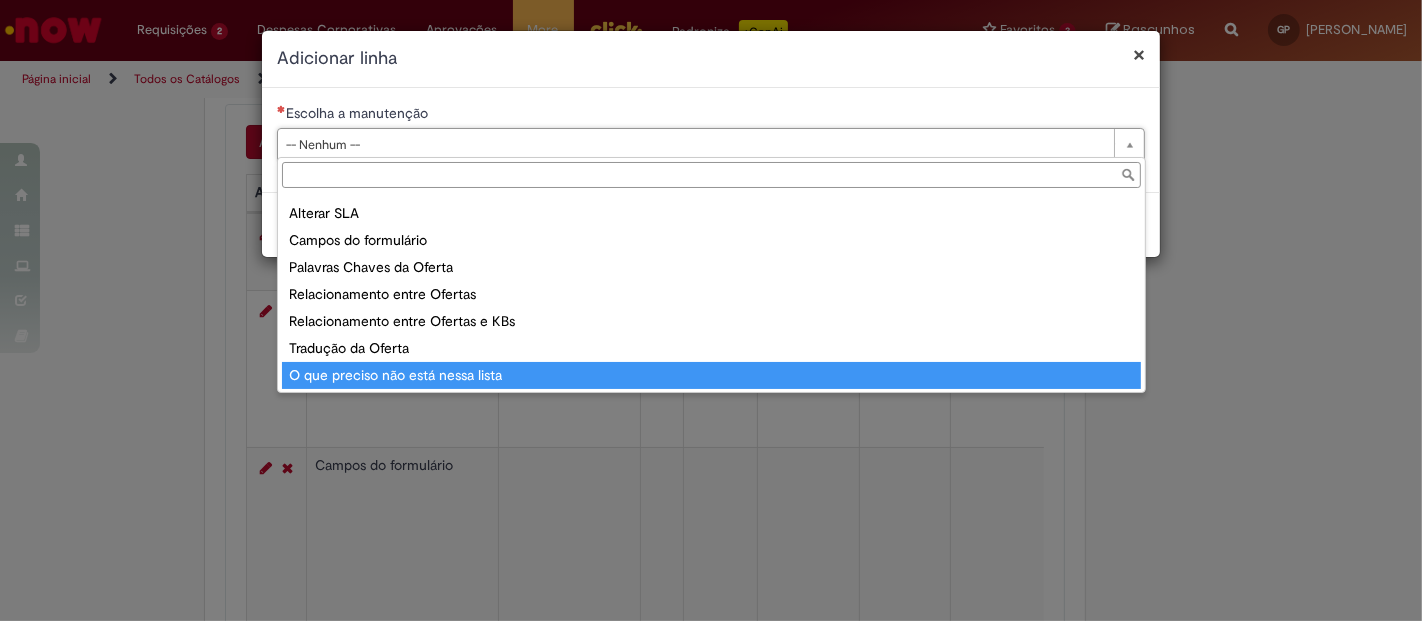 type on "**********" 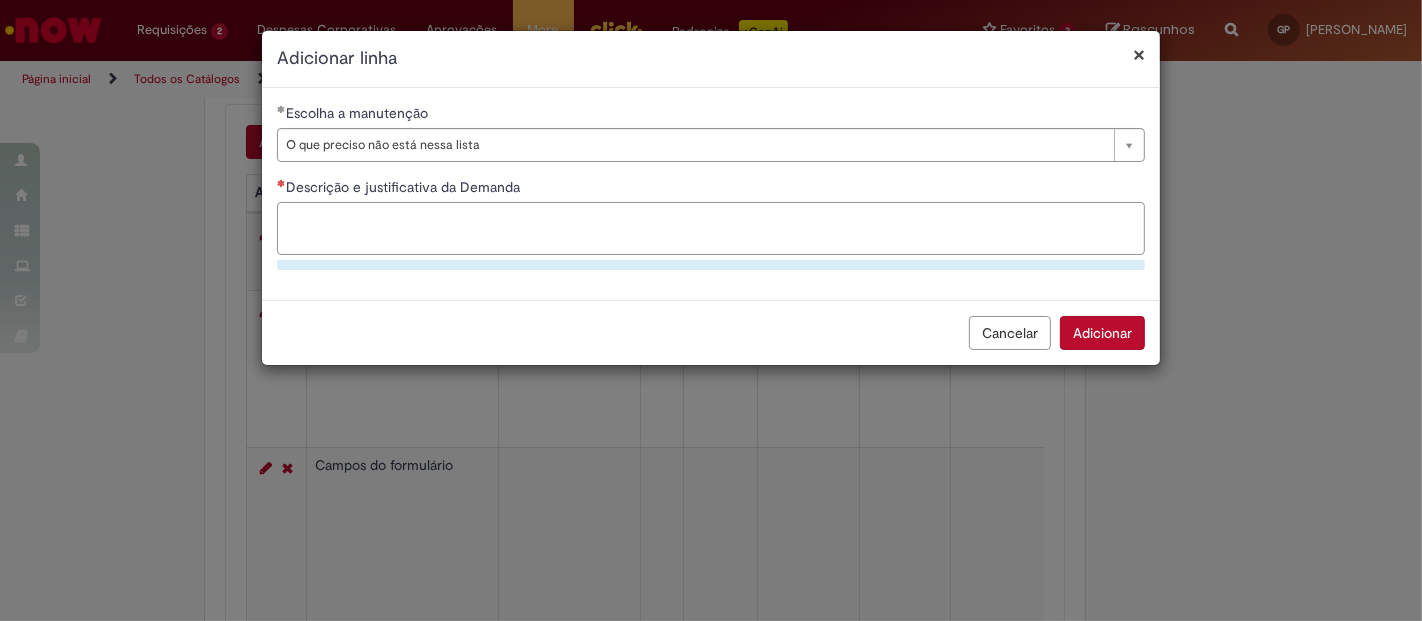 click on "Descrição e justificativa da Demanda" at bounding box center (711, 228) 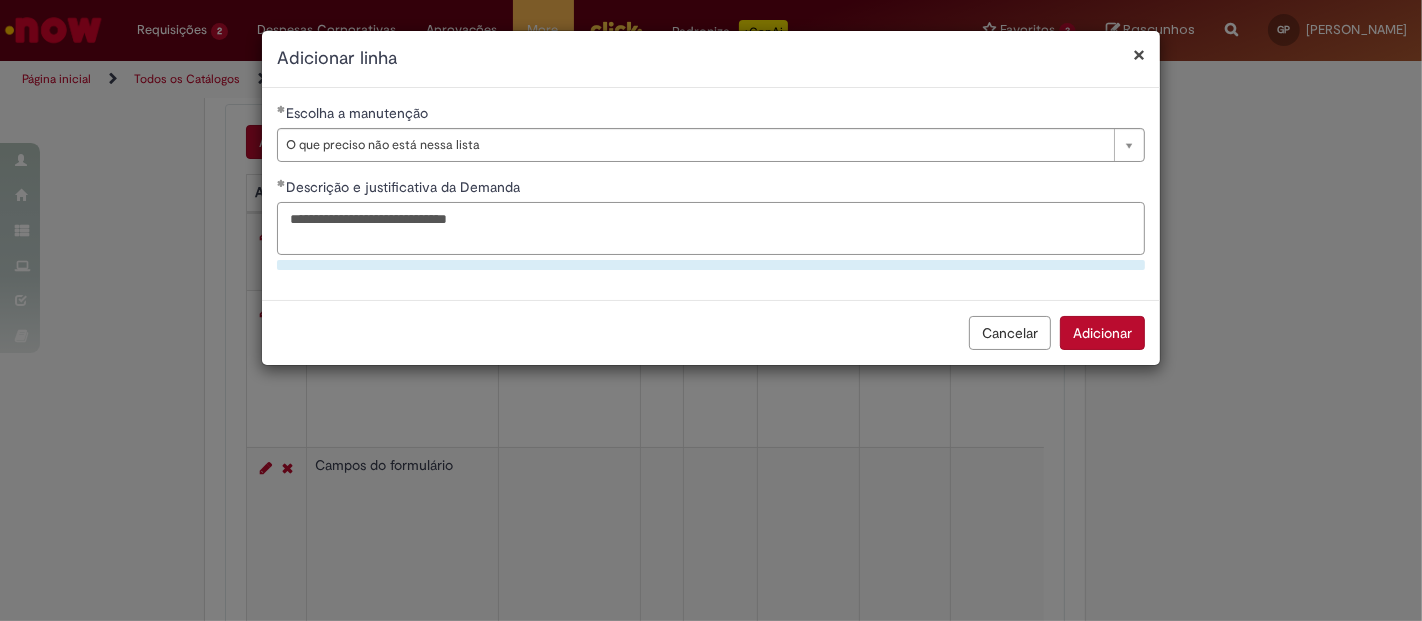 paste on "**********" 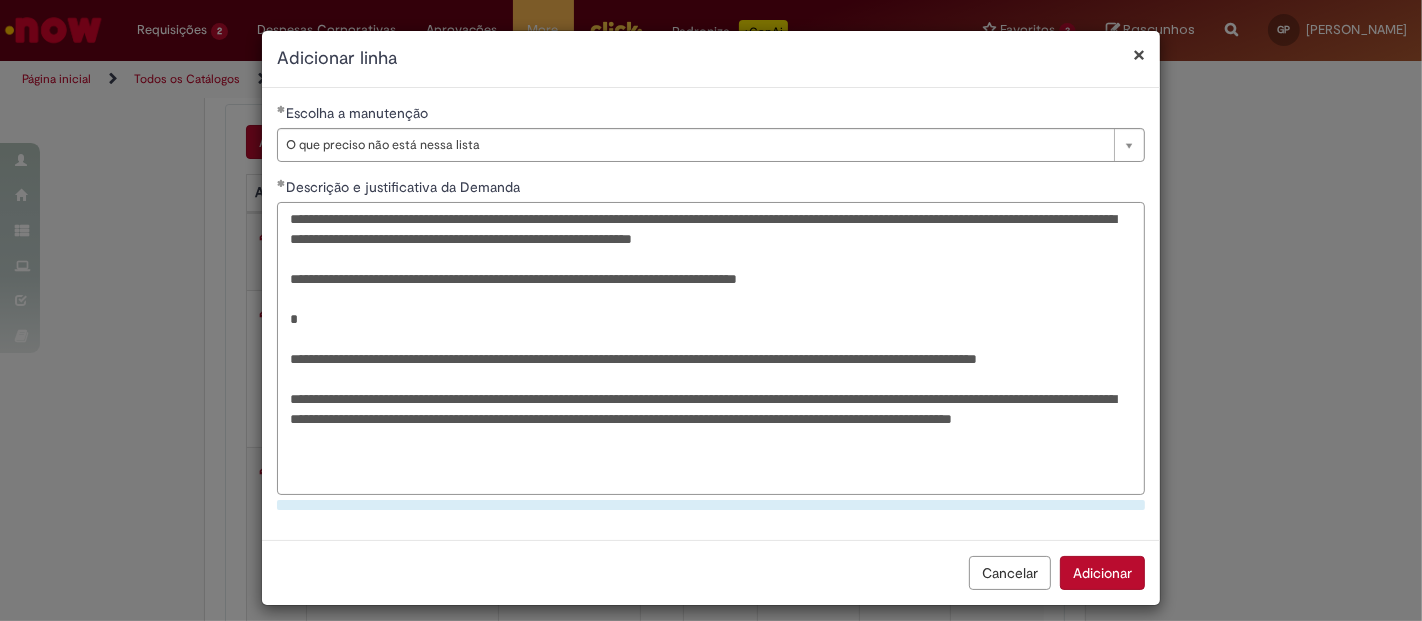 click on "**********" at bounding box center [711, 348] 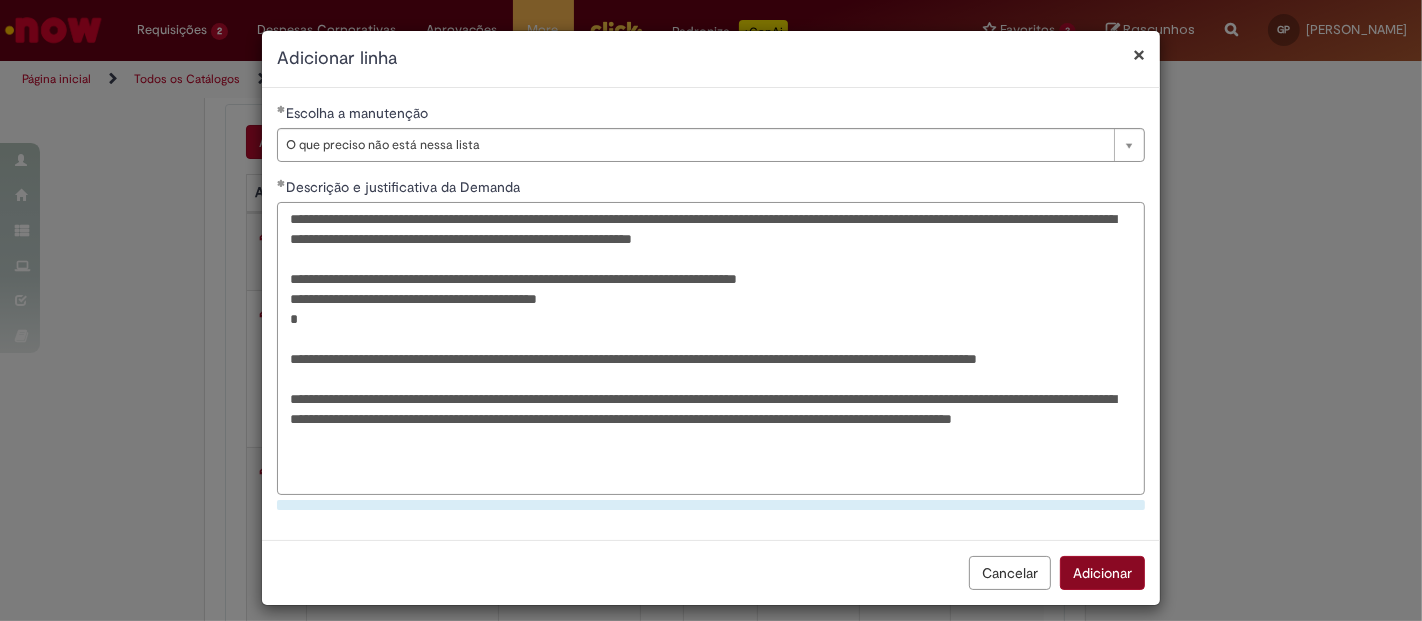 type on "**********" 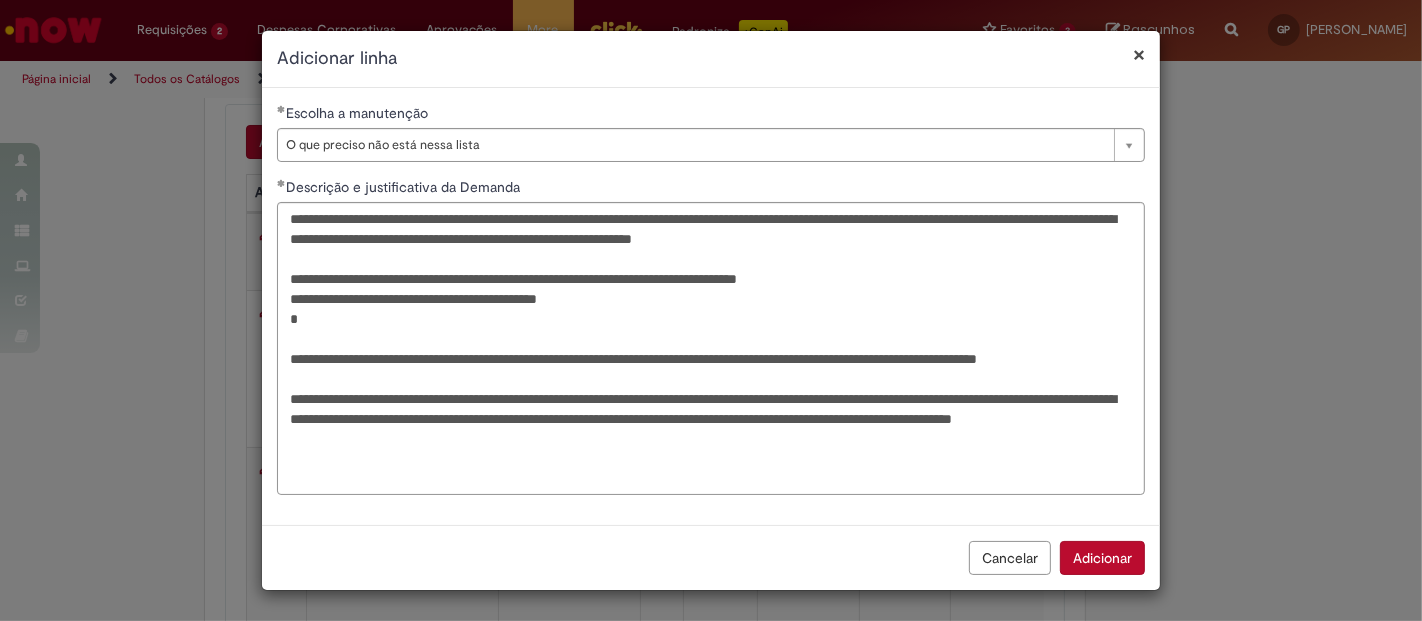 click on "Cancelar   Adicionar" at bounding box center [711, 557] 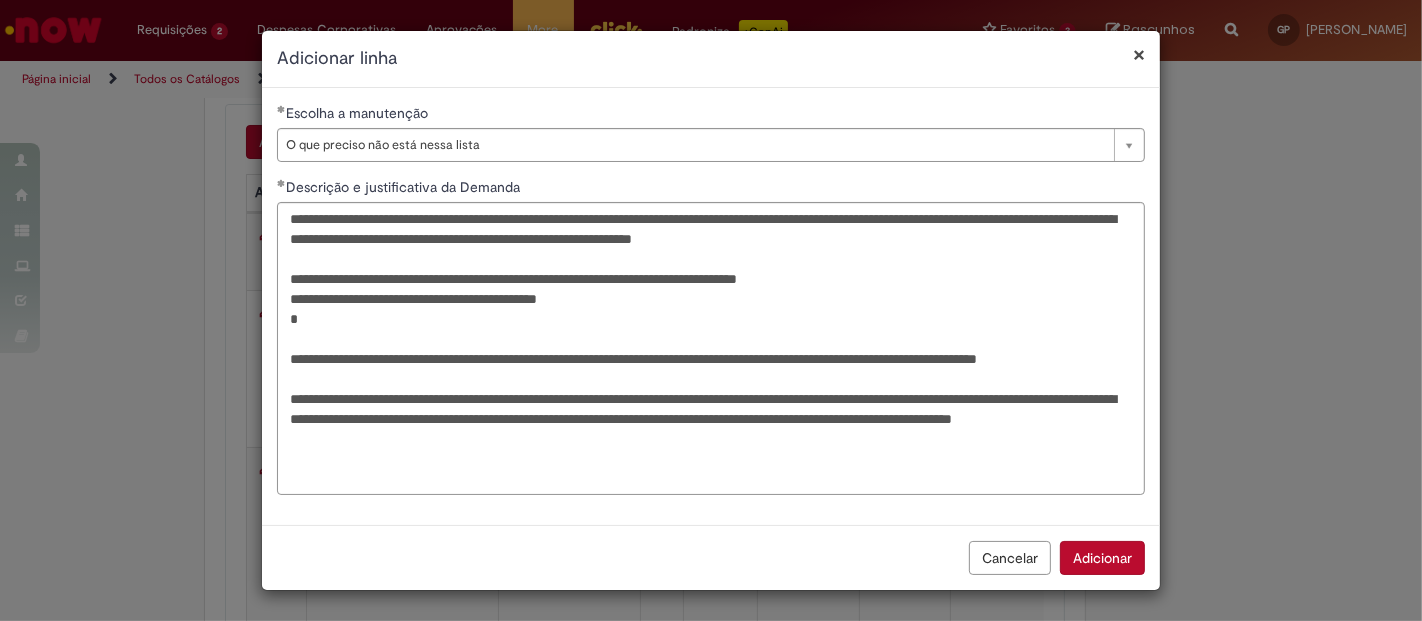 click on "Adicionar" at bounding box center (1102, 558) 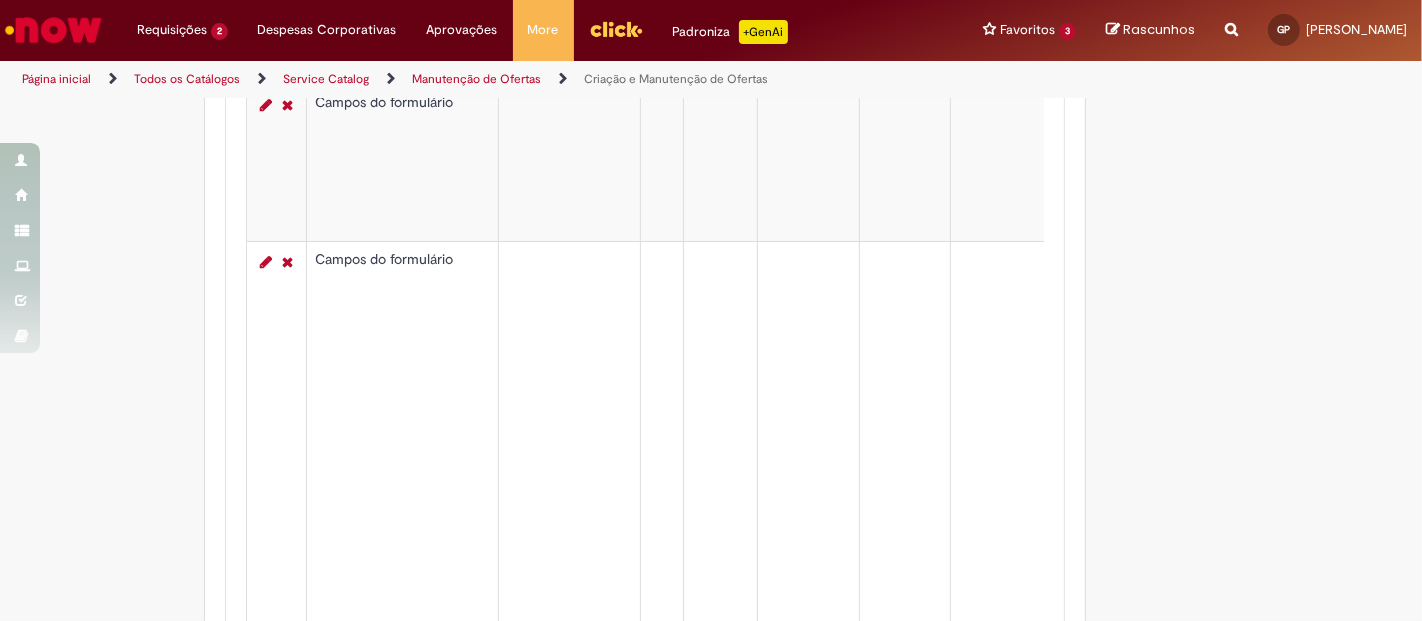 scroll, scrollTop: 2444, scrollLeft: 0, axis: vertical 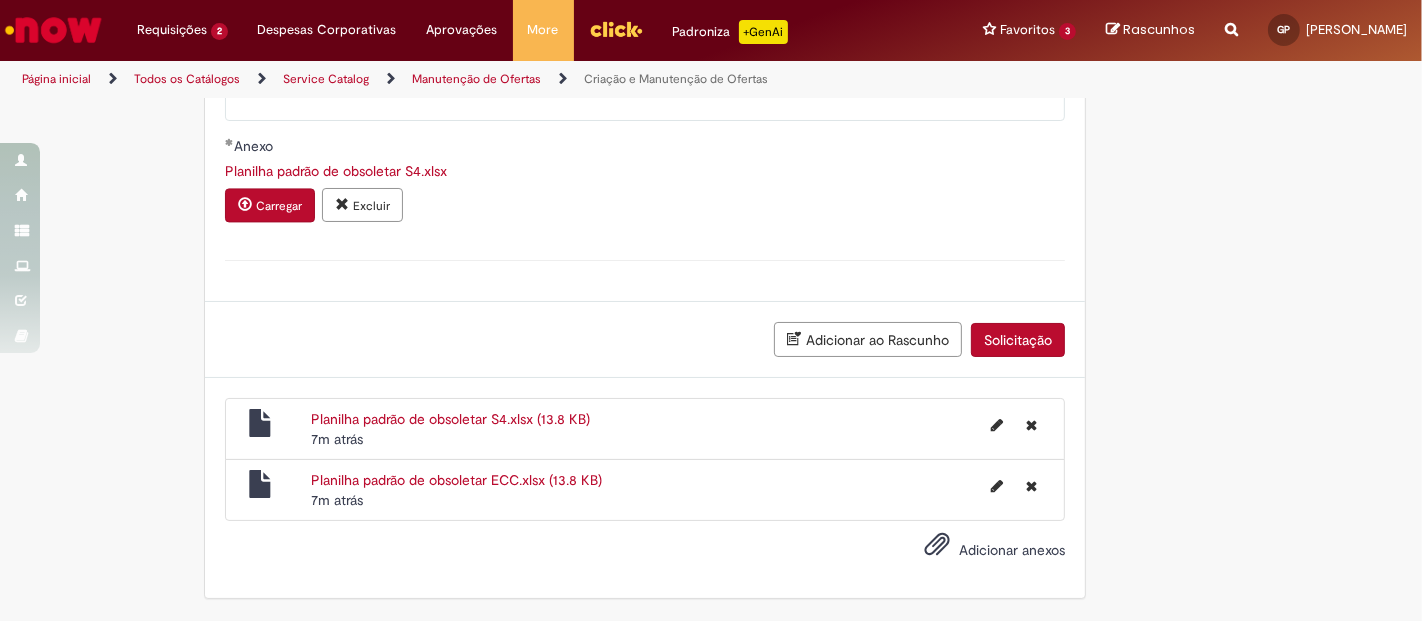 click on "Adicionar anexos" at bounding box center (1012, 550) 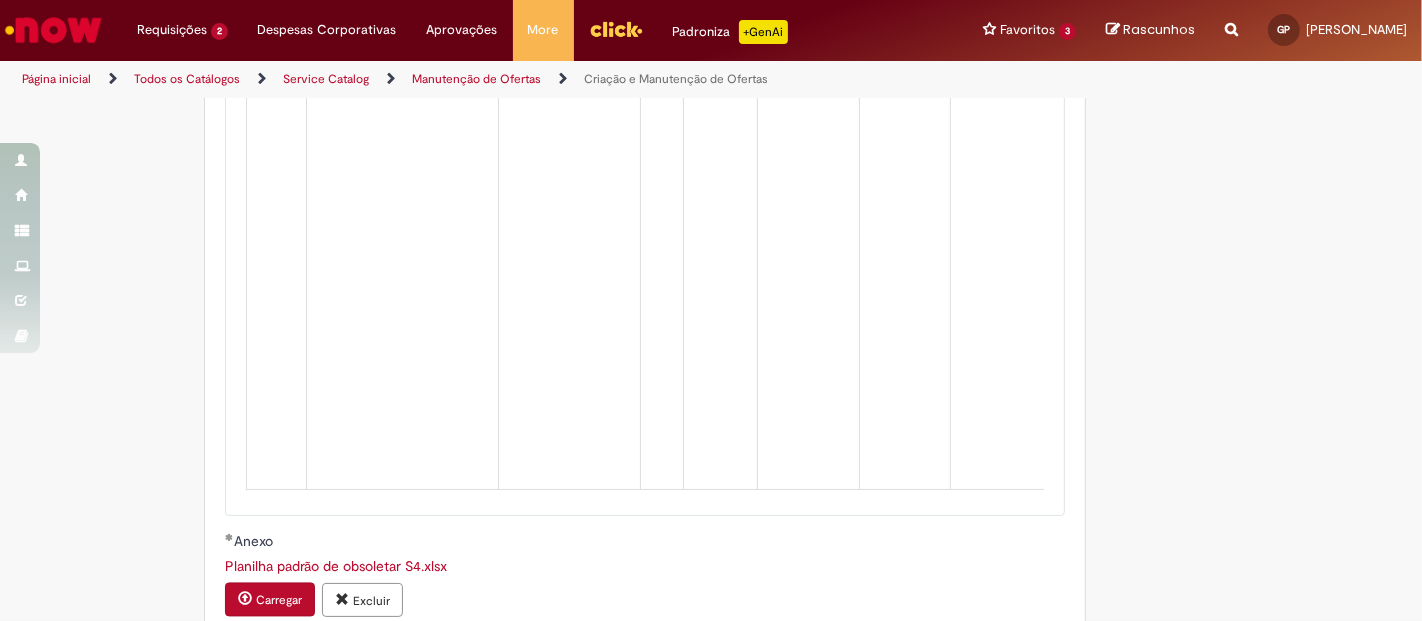 scroll, scrollTop: 3408, scrollLeft: 0, axis: vertical 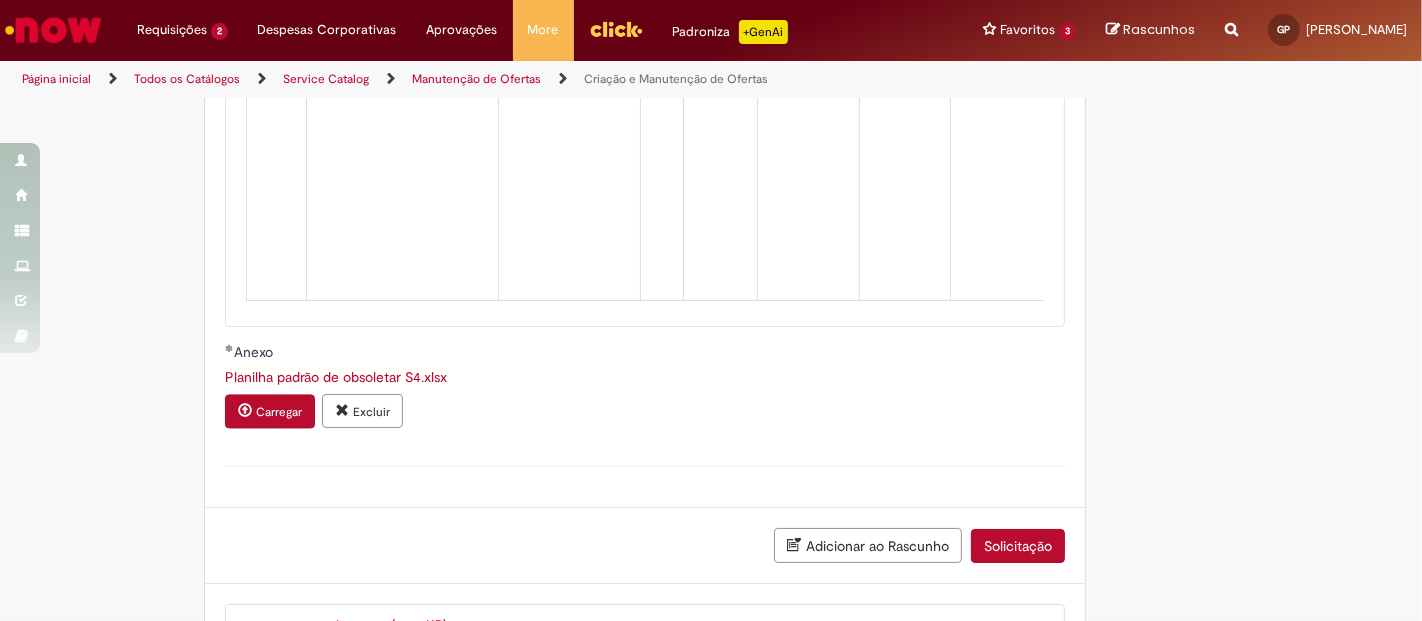 click on "Solicitação" at bounding box center [1018, 546] 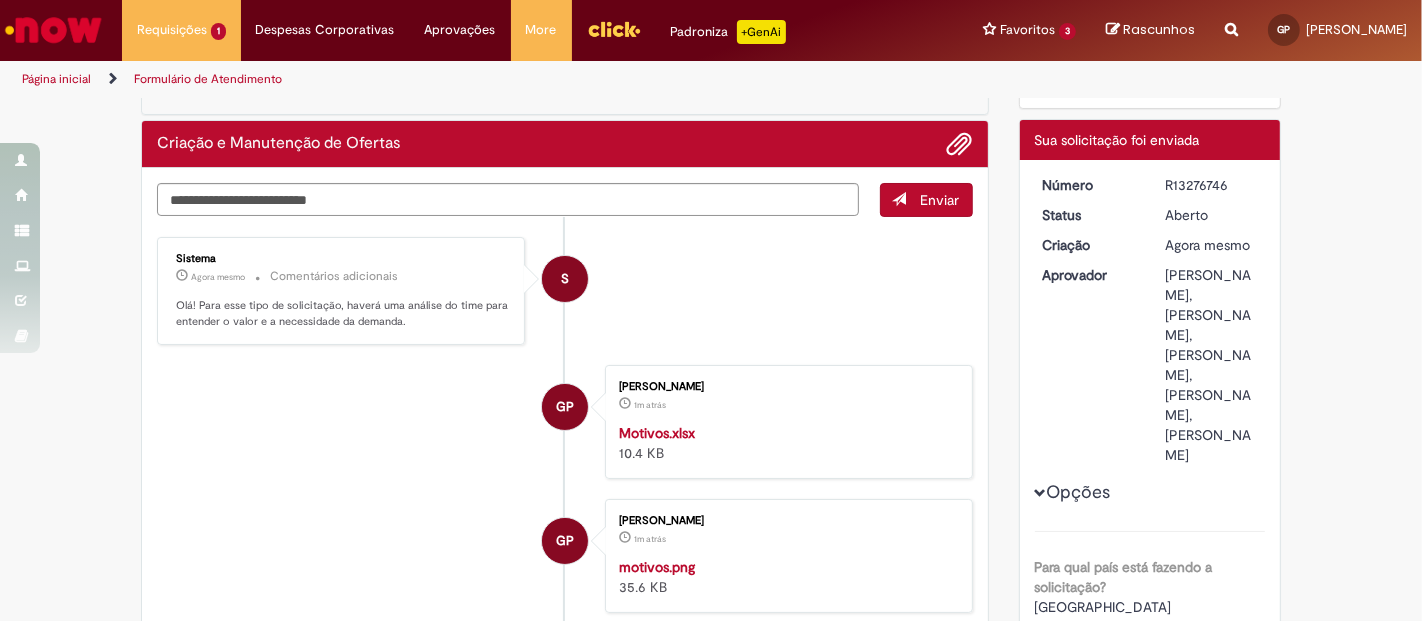 scroll, scrollTop: 0, scrollLeft: 0, axis: both 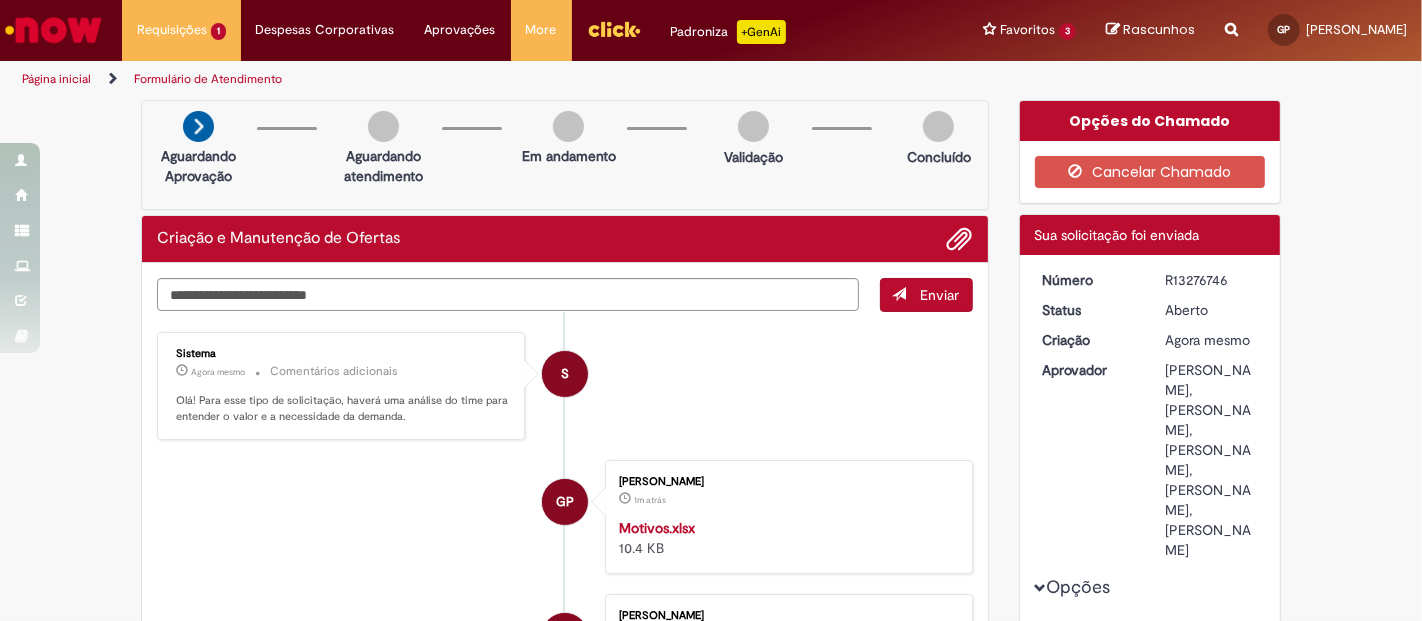 drag, startPoint x: 1219, startPoint y: 278, endPoint x: 1157, endPoint y: 284, distance: 62.289646 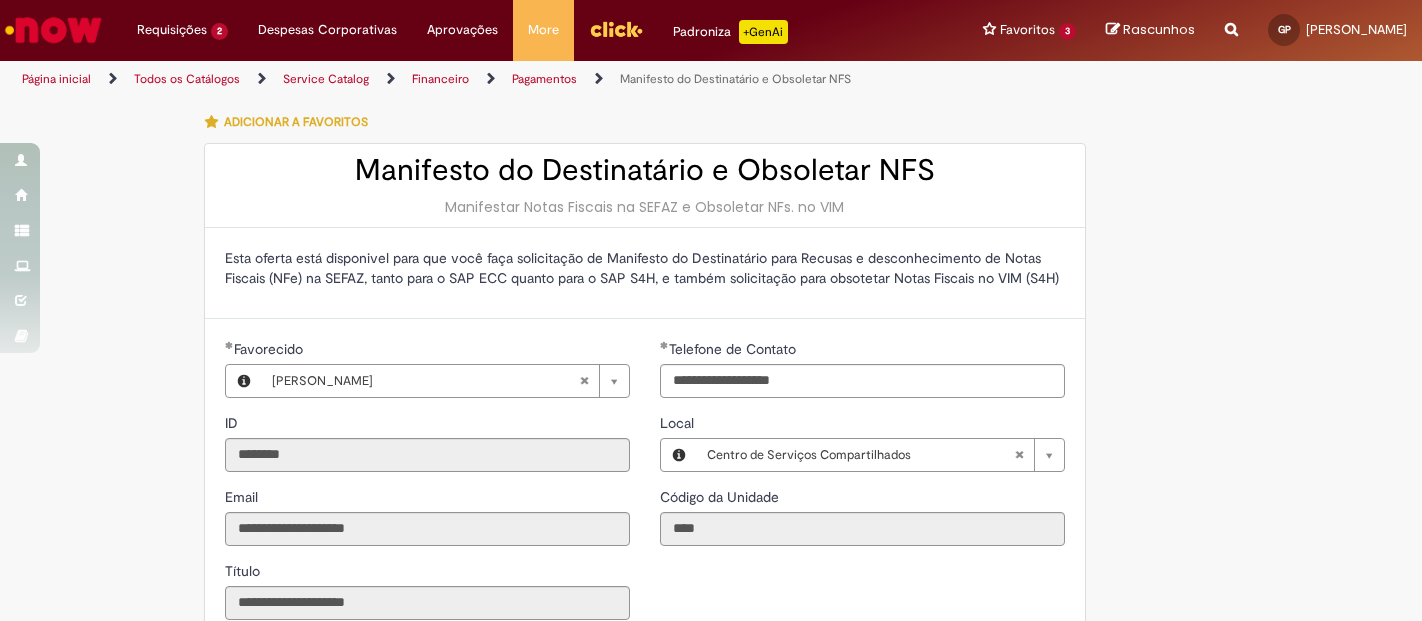 scroll, scrollTop: 0, scrollLeft: 0, axis: both 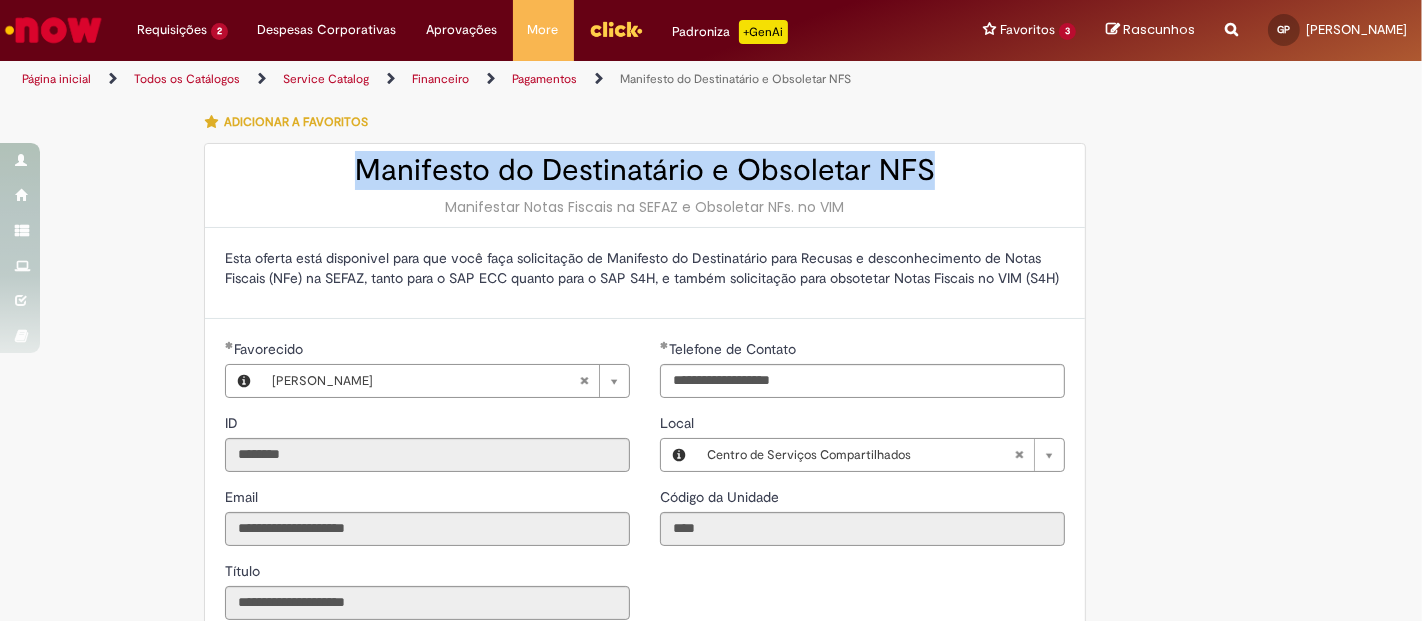 click on "Manifesto do Destinatário e Obsoletar NFS
Manifestar Notas Fiscais na SEFAZ e Obsoletar NFs. no VIM" at bounding box center (645, 186) 